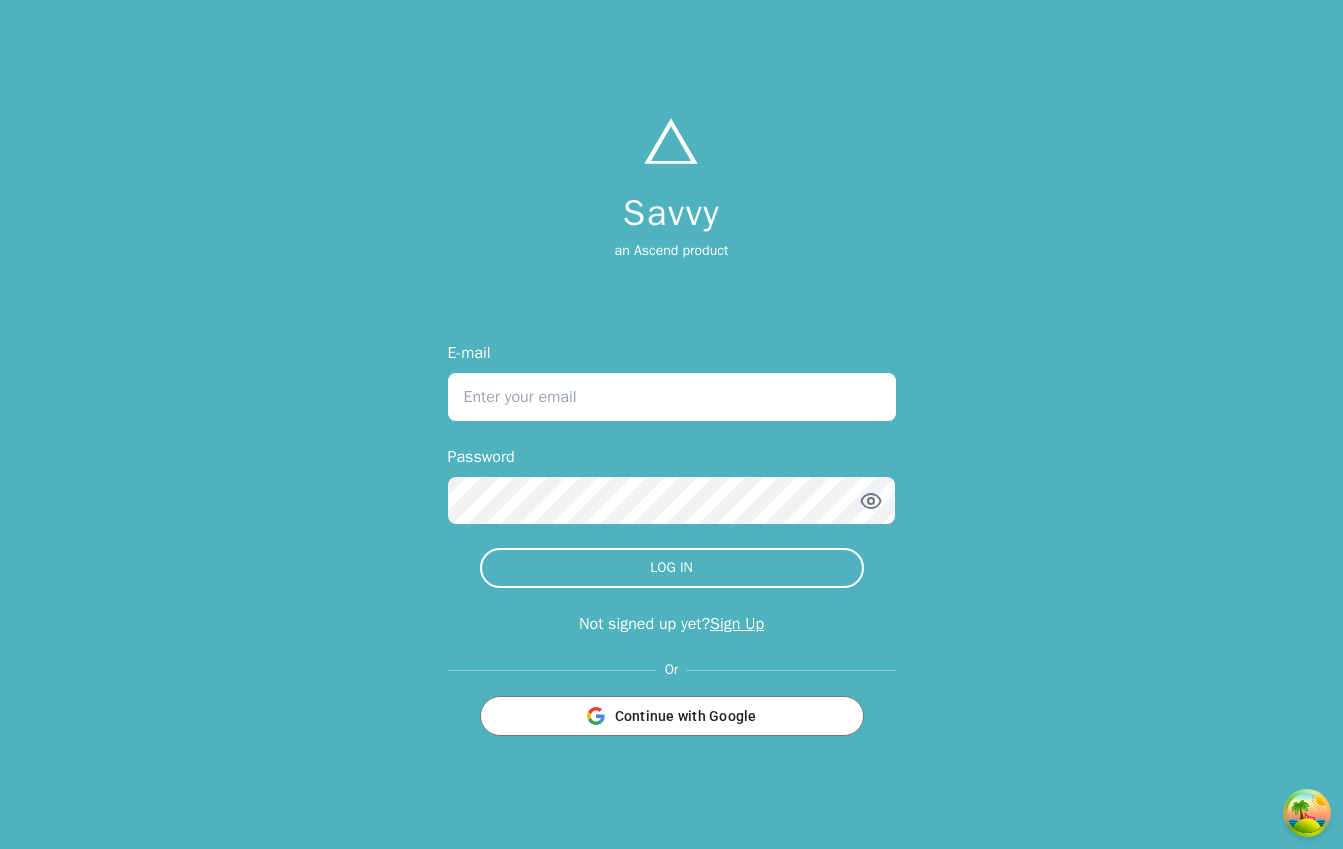 scroll, scrollTop: 0, scrollLeft: 0, axis: both 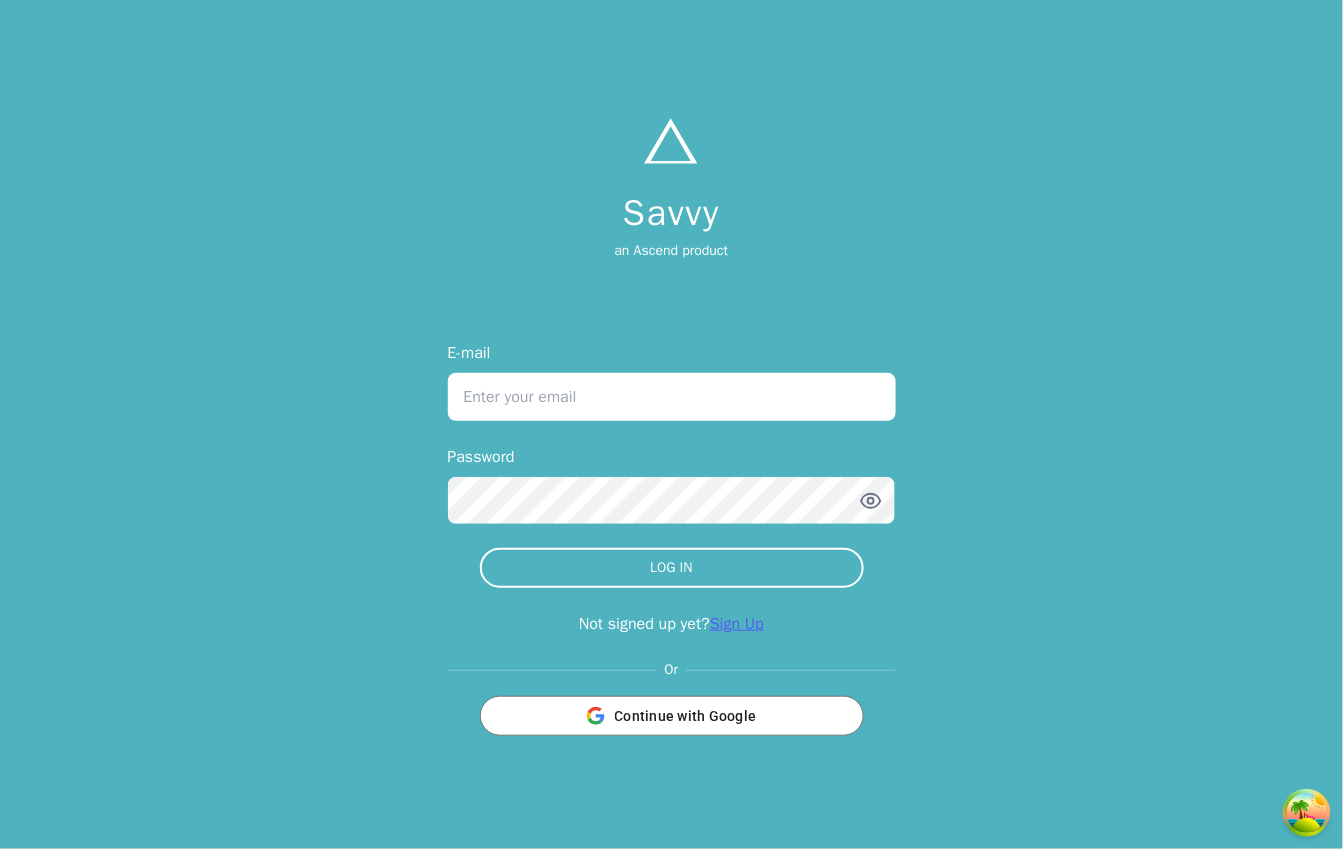 click on "Sign Up" at bounding box center (737, 624) 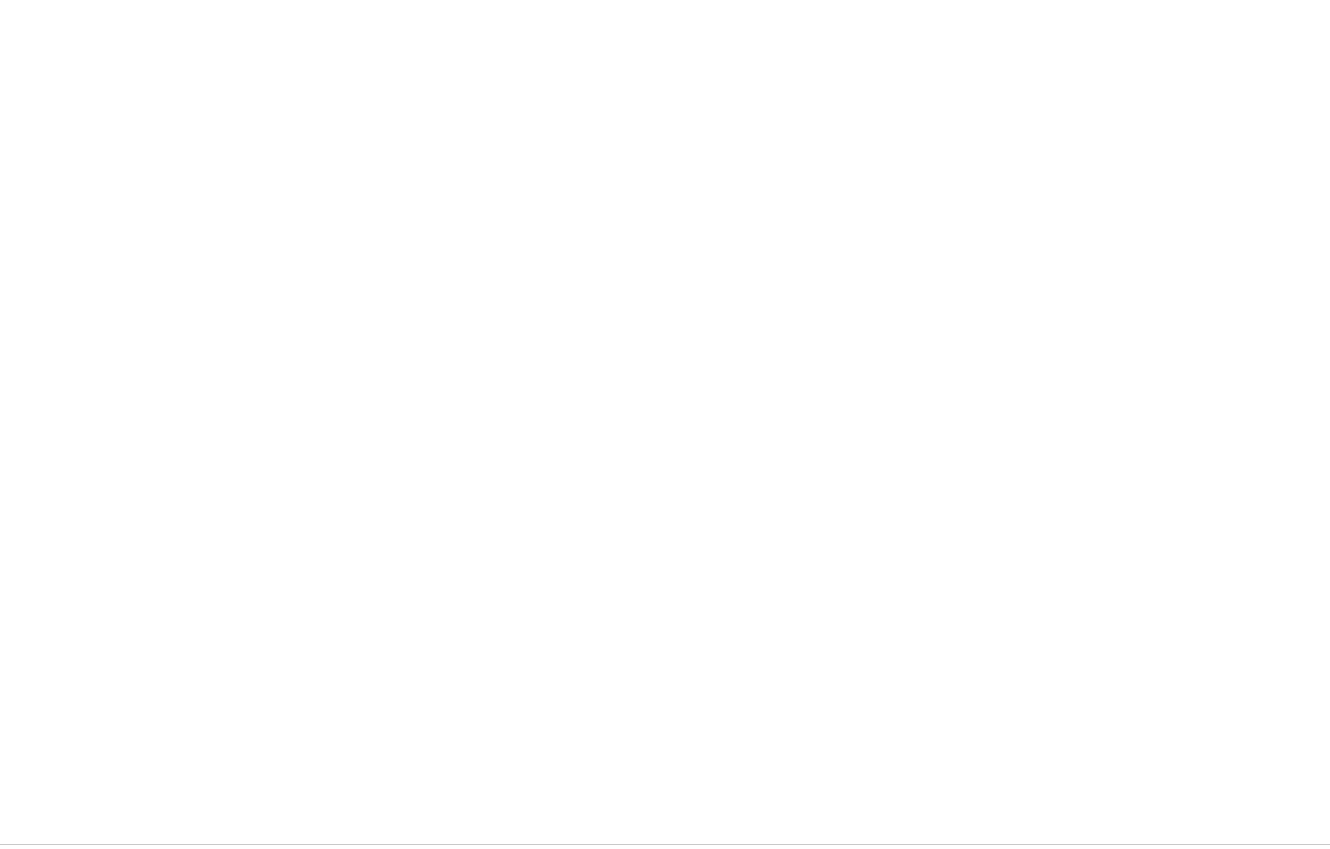 scroll, scrollTop: 0, scrollLeft: 0, axis: both 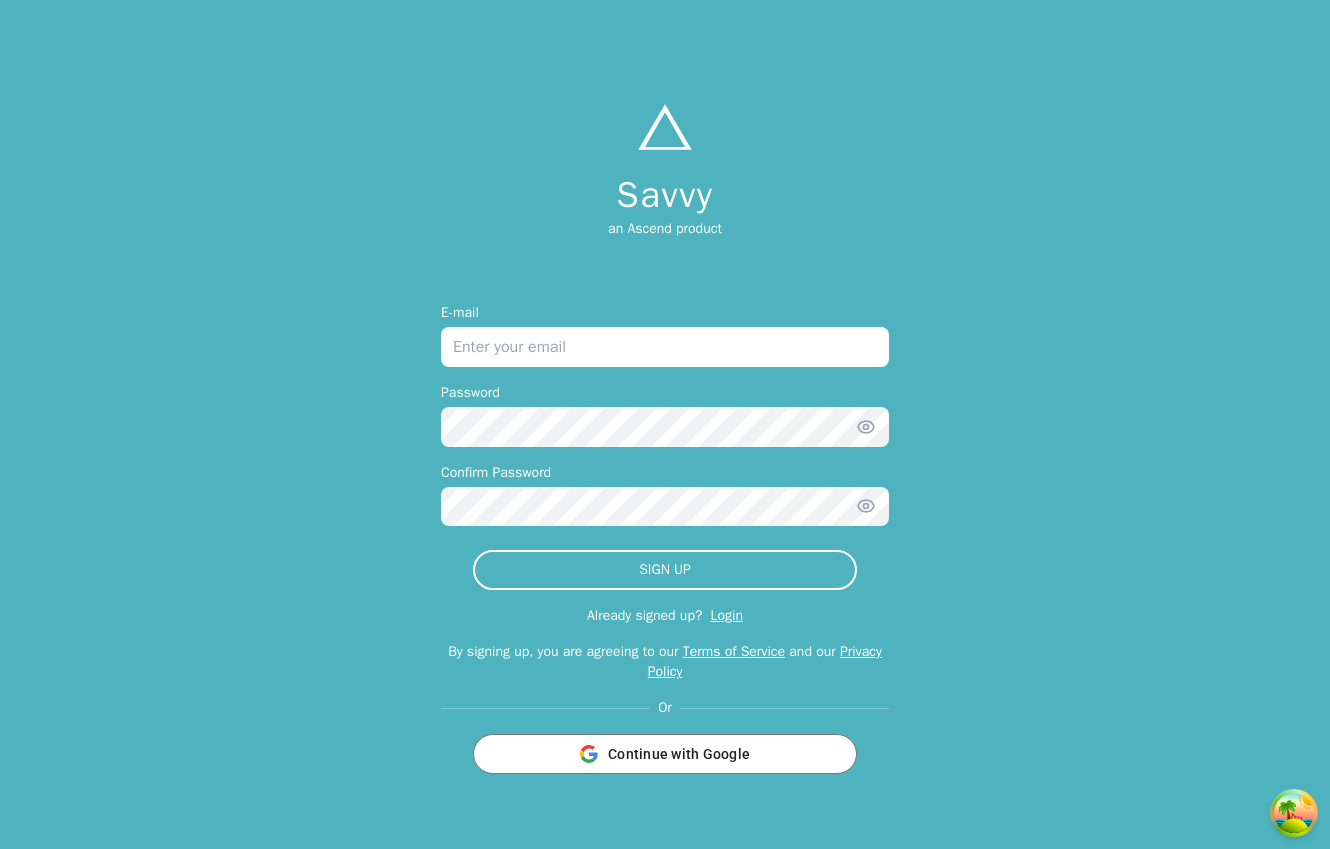 click on "Login" at bounding box center (727, 615) 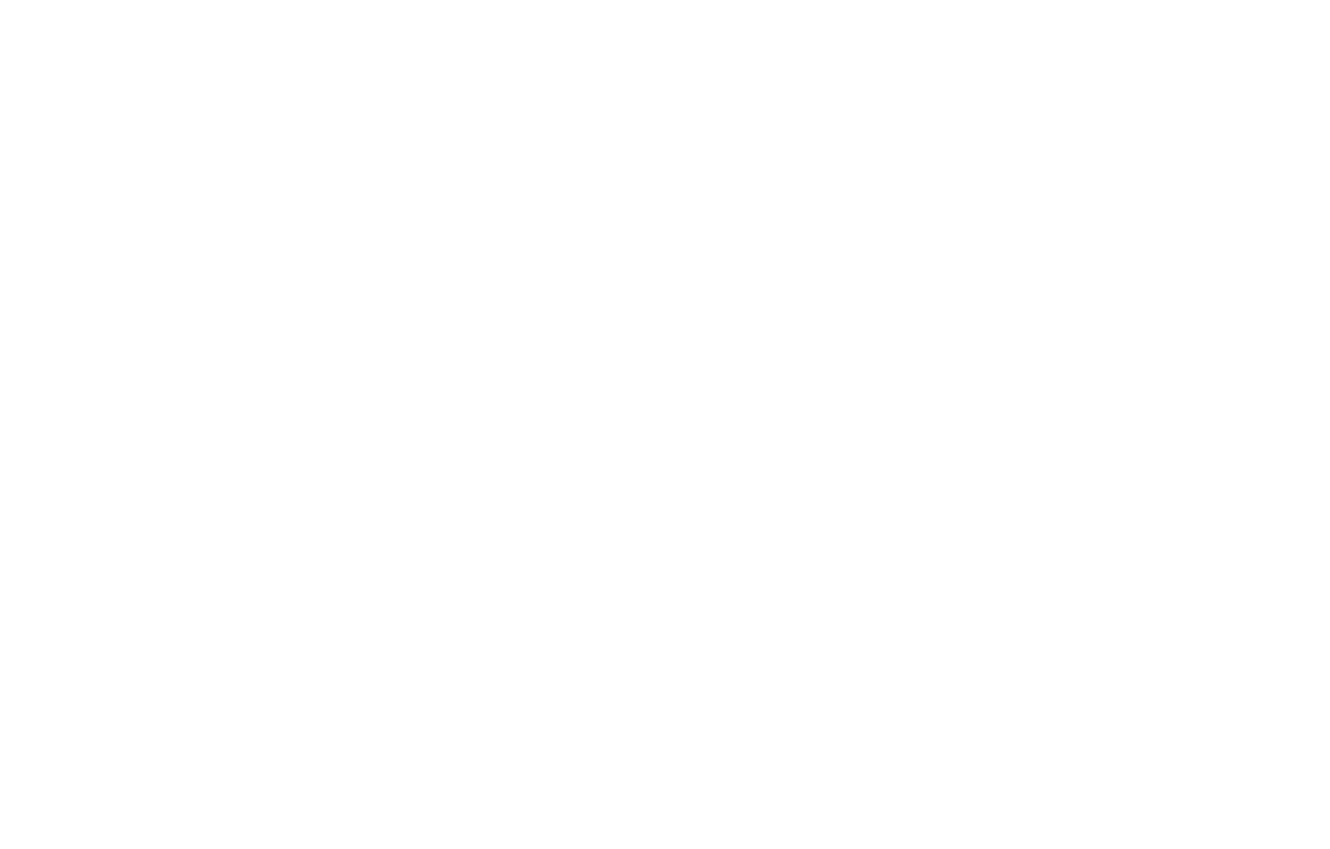 scroll, scrollTop: 0, scrollLeft: 0, axis: both 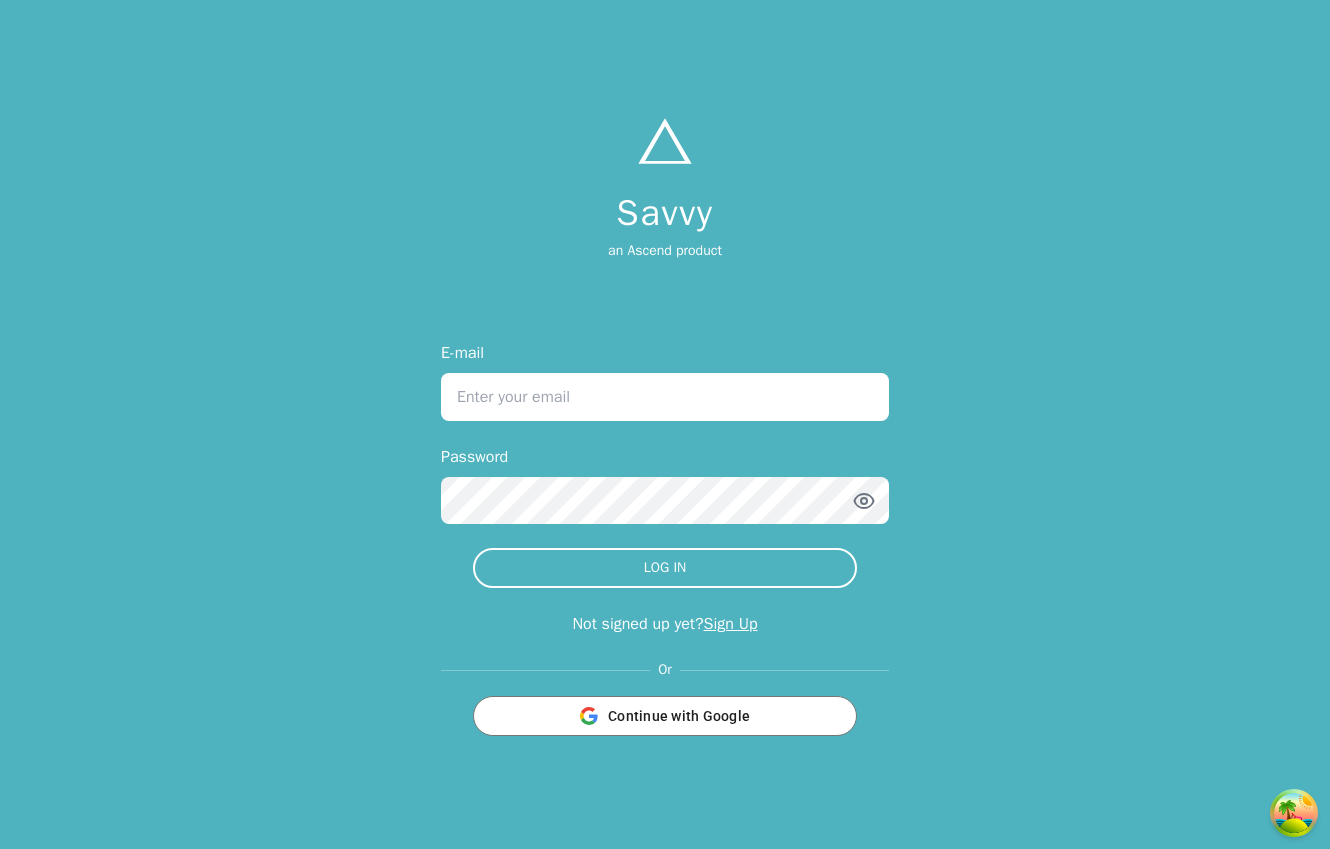 click on "E-mail" at bounding box center (665, 397) 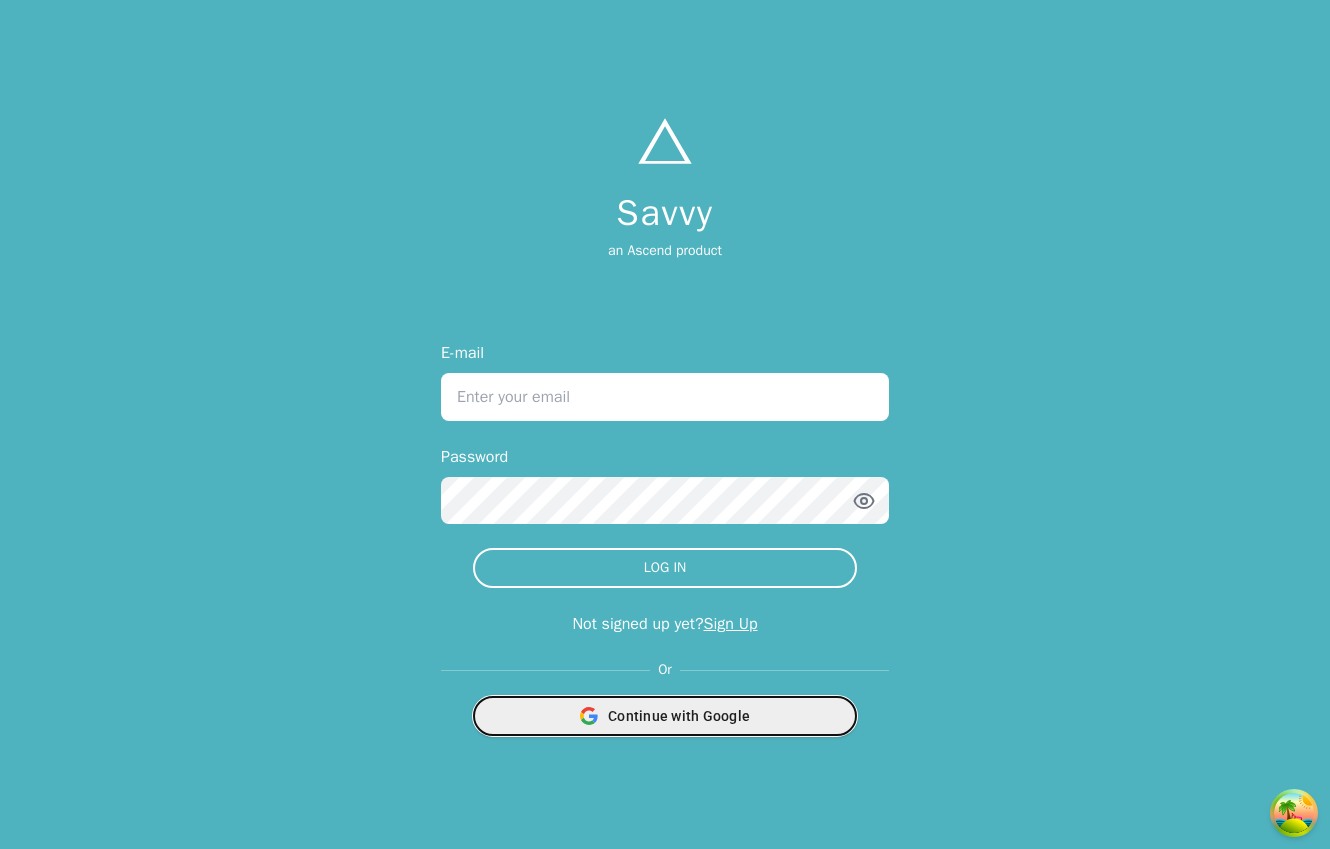 click on "Continue with Google" at bounding box center (665, 716) 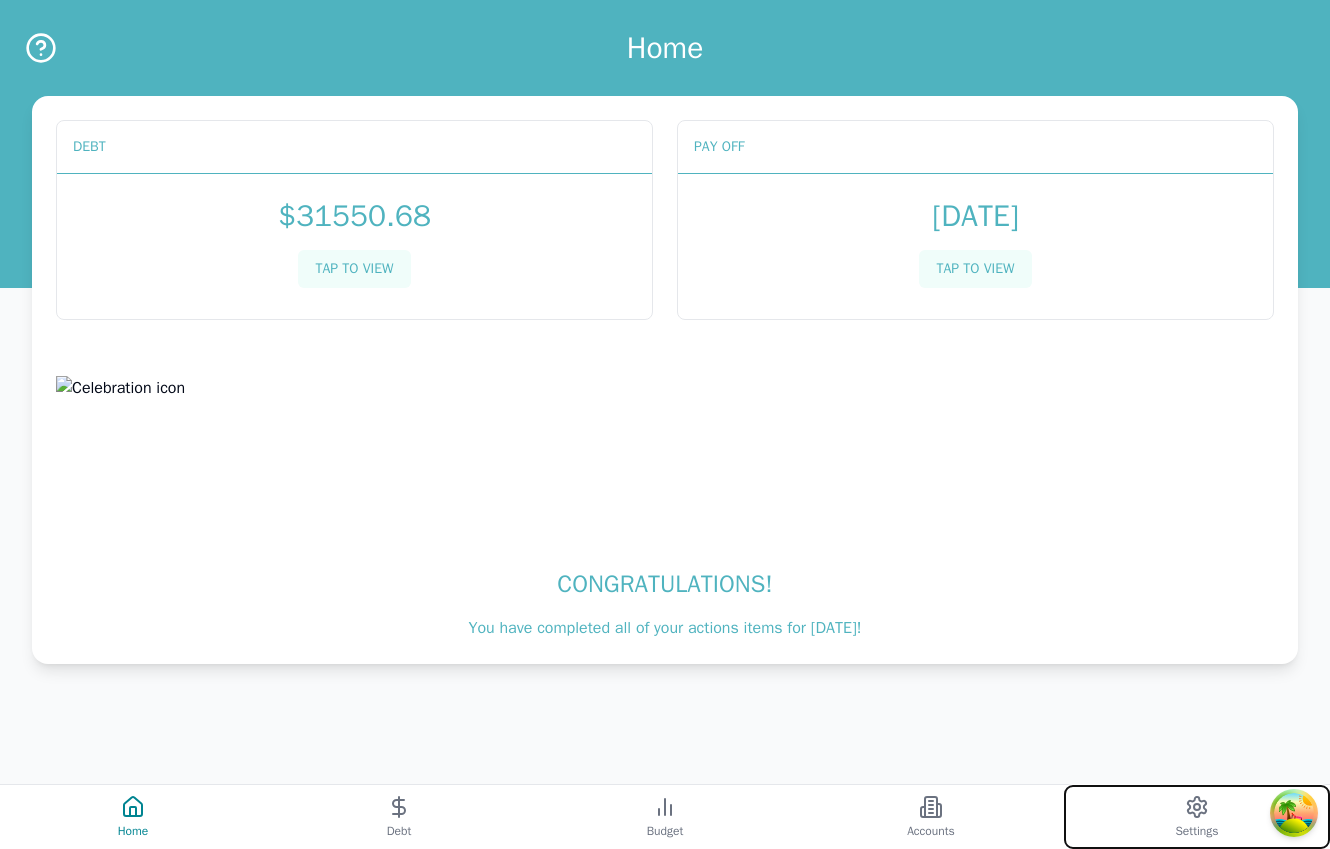 click on "Settings" at bounding box center [1197, 817] 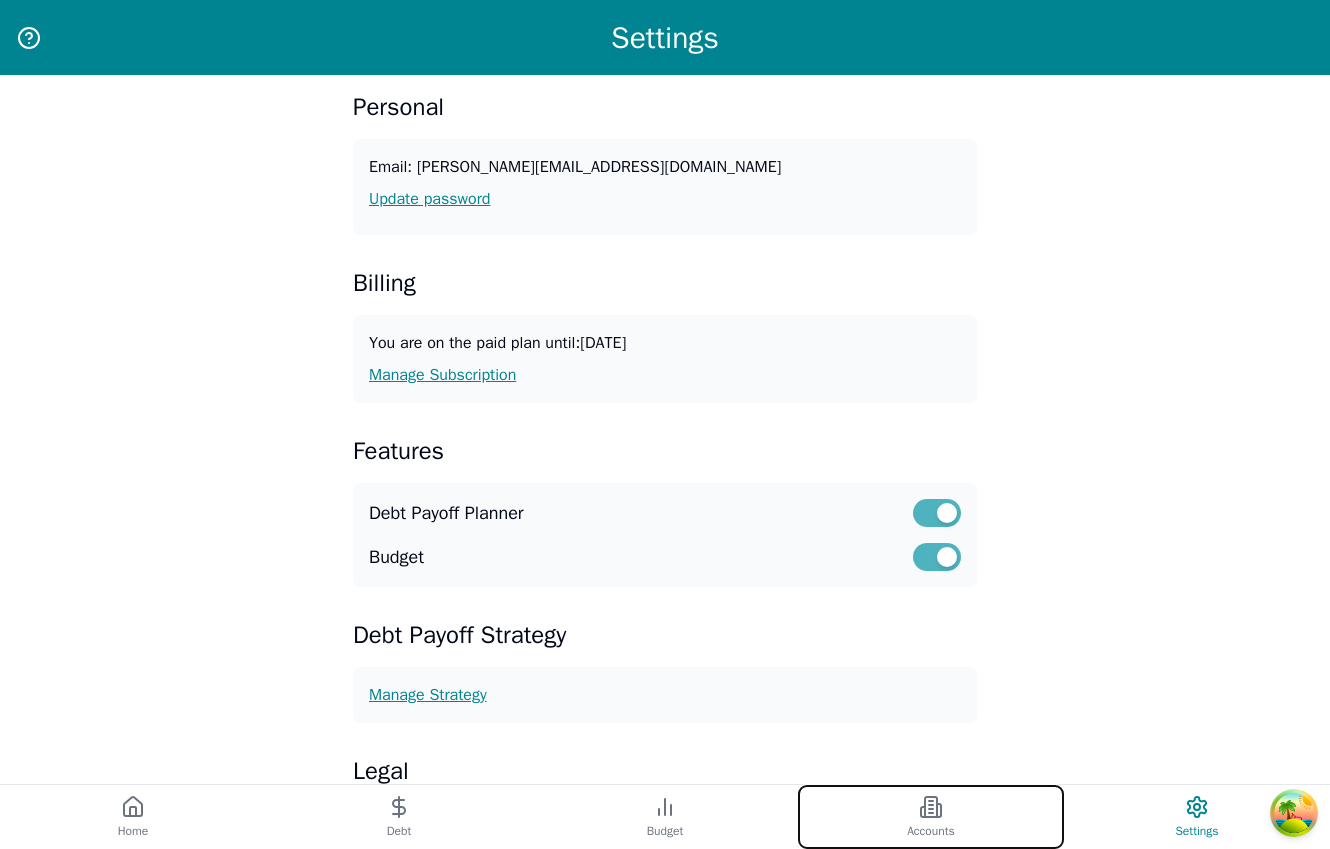 click on "Accounts" at bounding box center (931, 817) 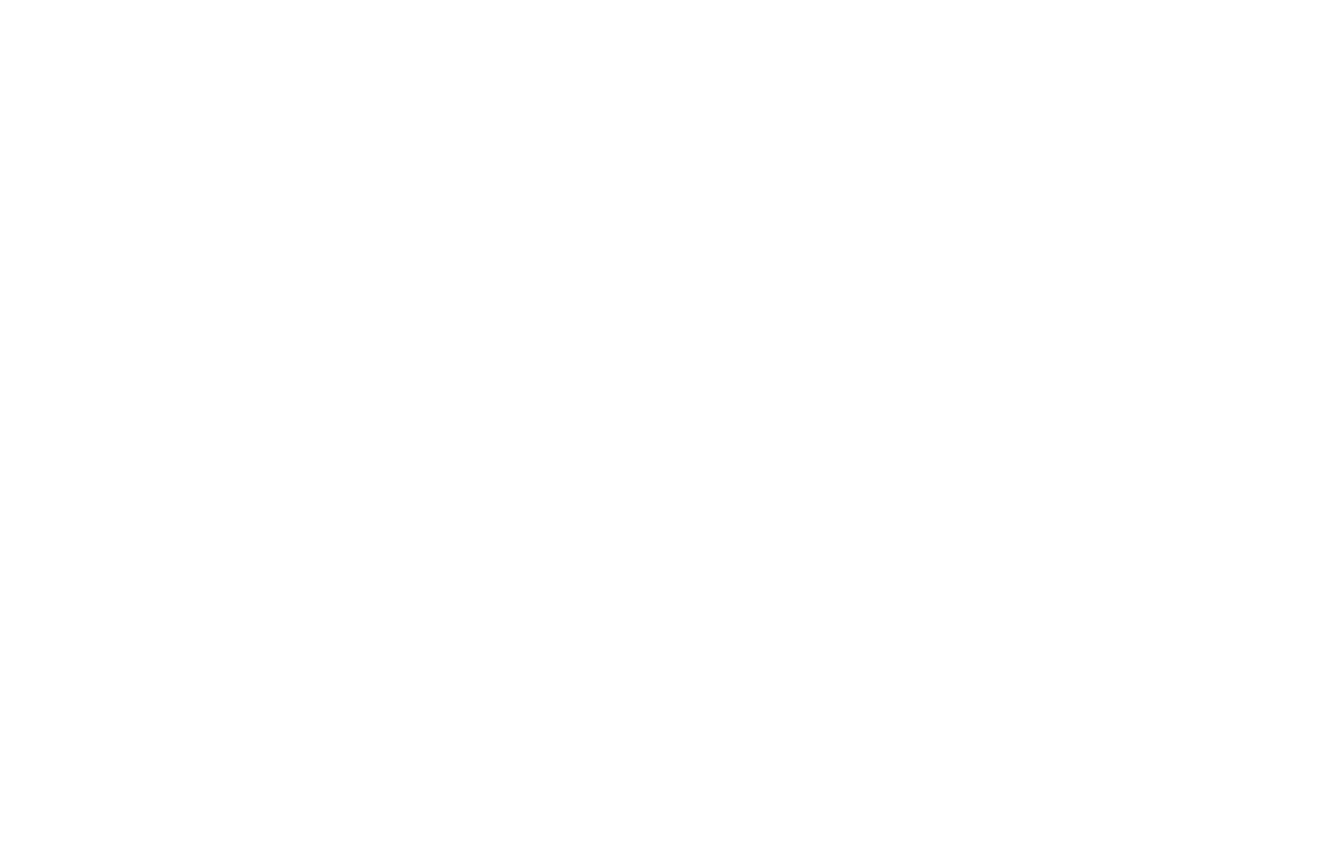 scroll, scrollTop: 0, scrollLeft: 0, axis: both 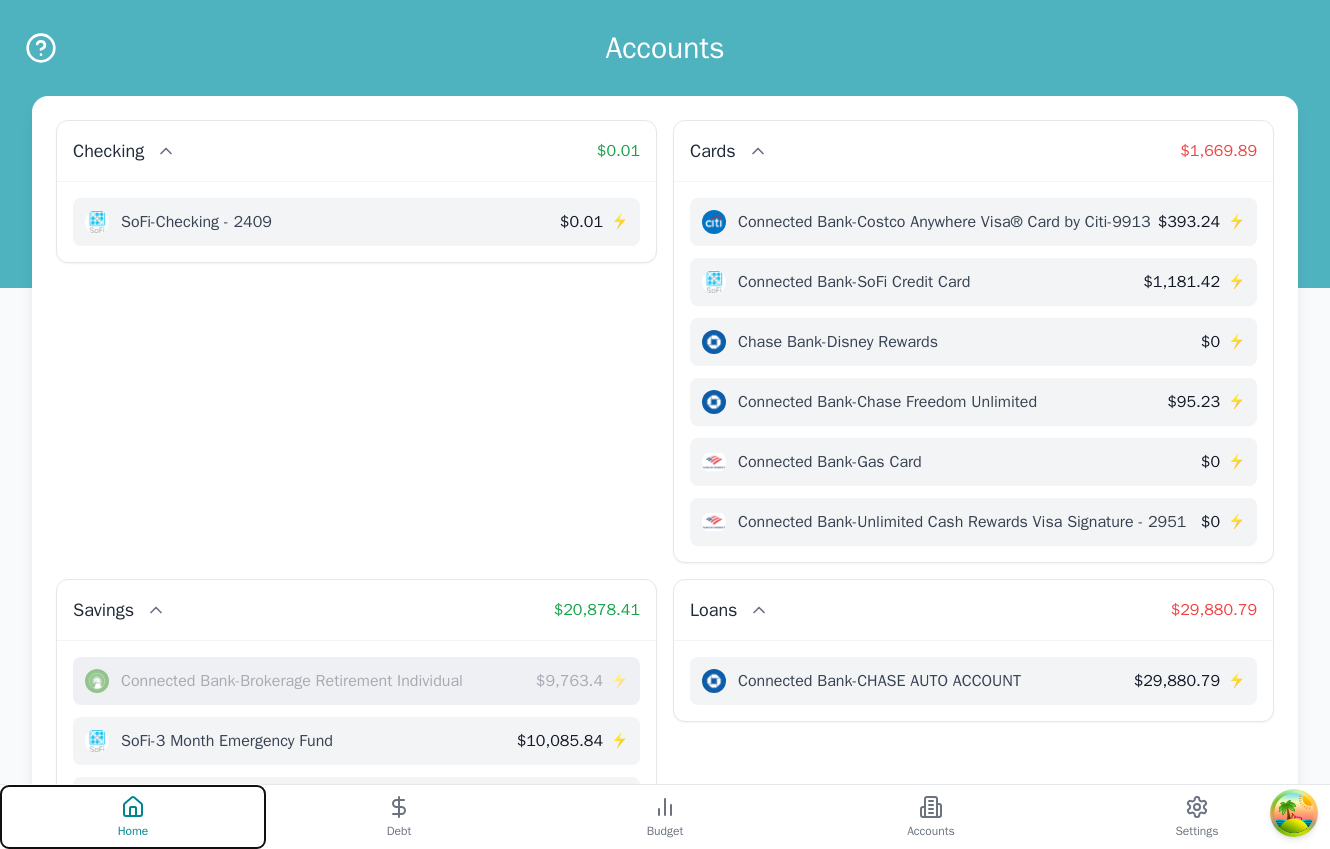 click on "Home" at bounding box center (133, 817) 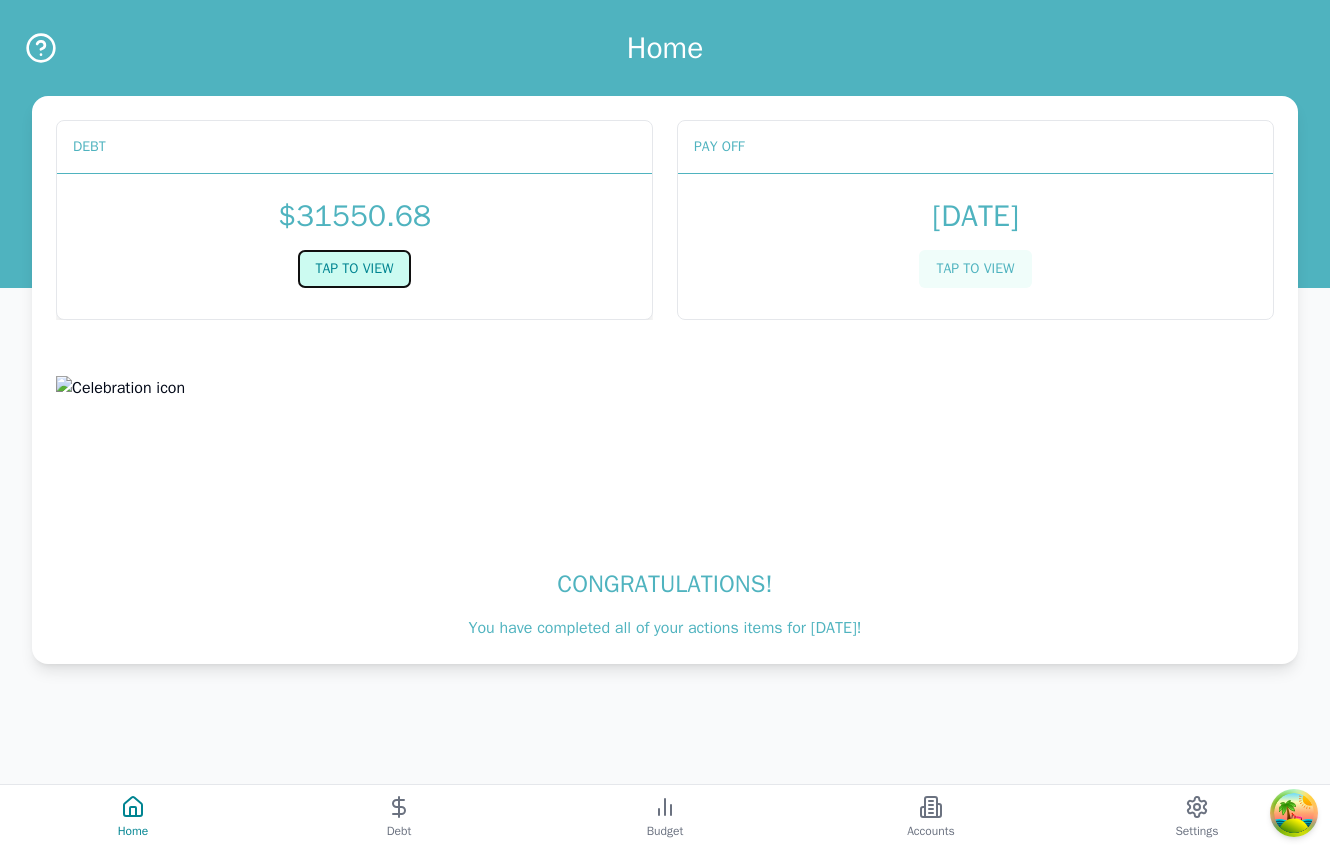 click on "TAP TO VIEW" at bounding box center (354, 269) 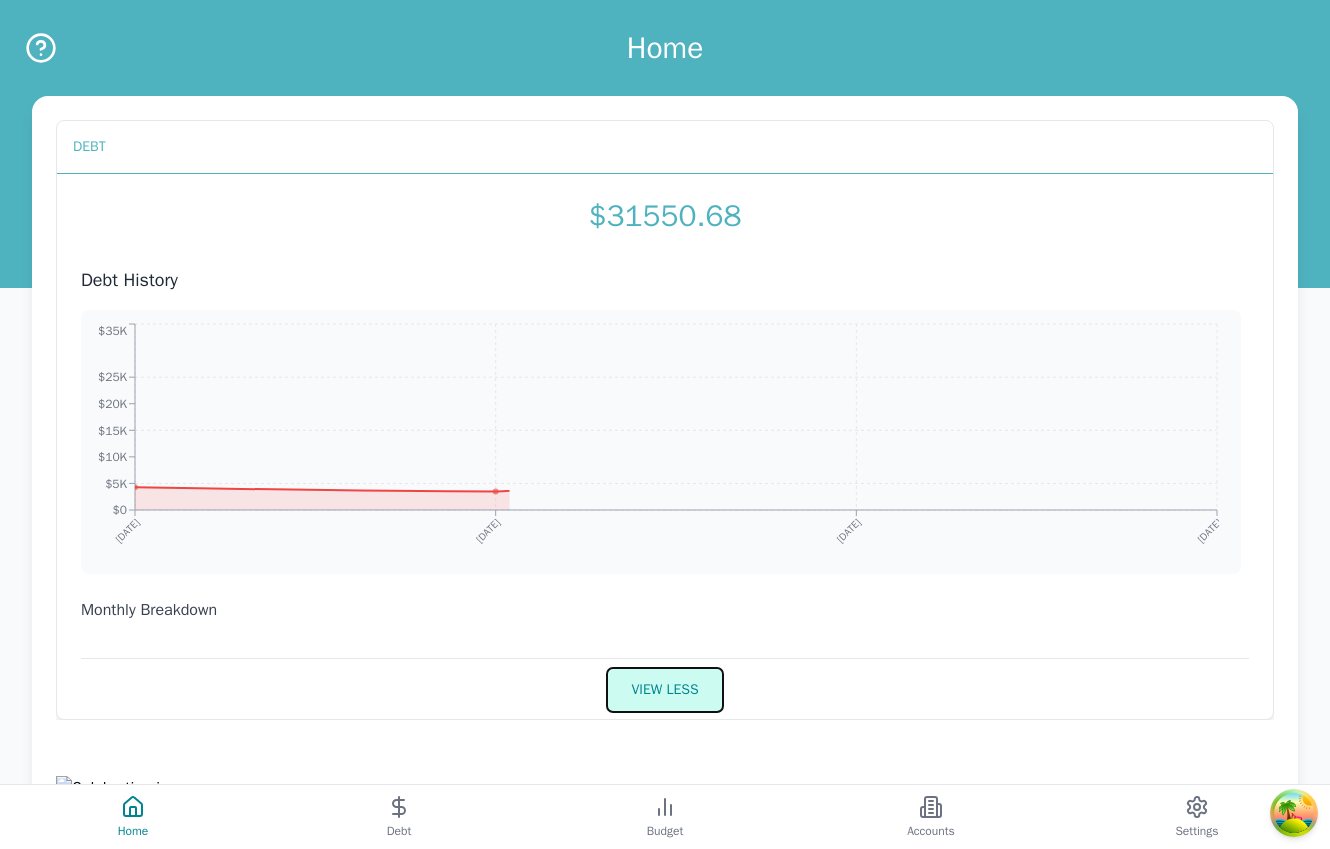 click on "VIEW LESS" at bounding box center (664, 690) 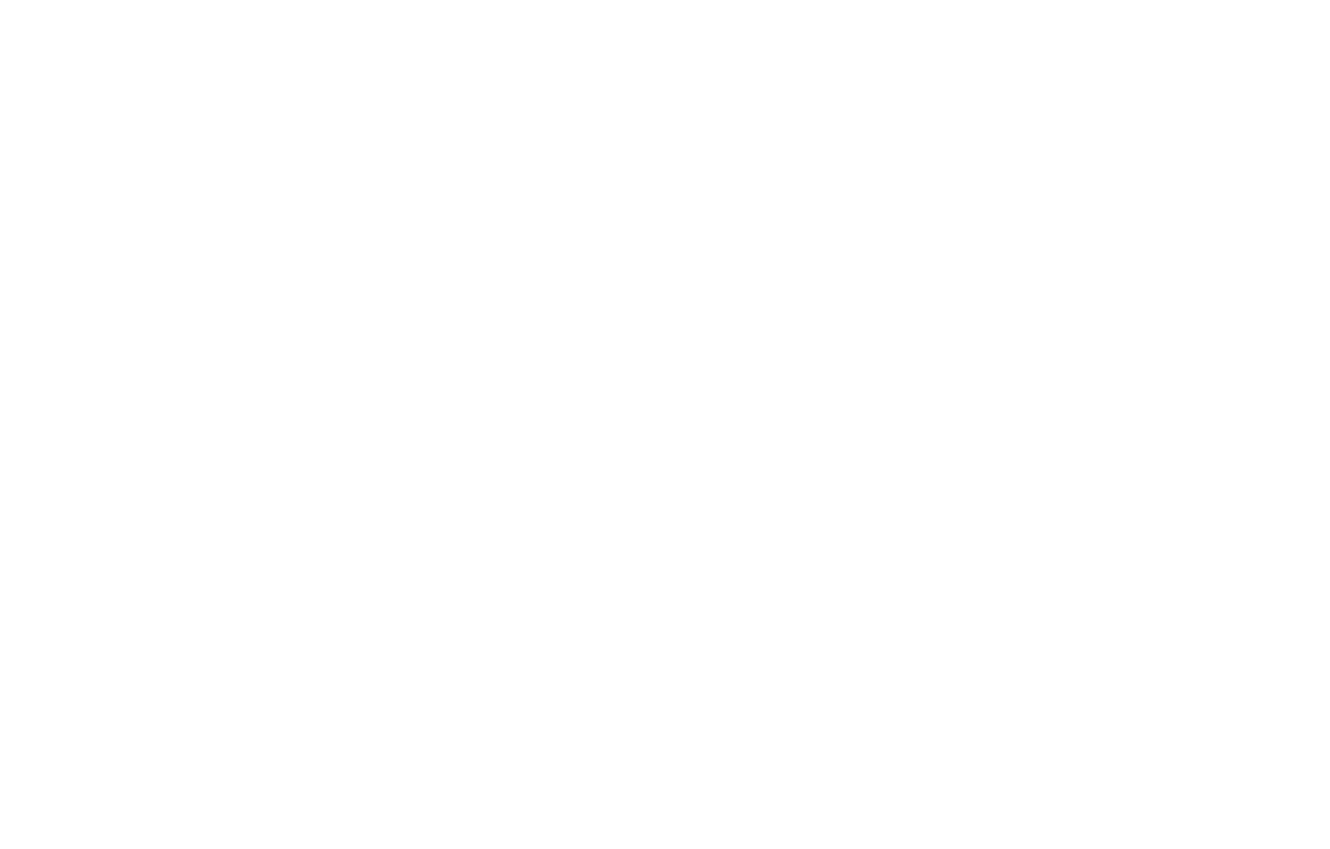 scroll, scrollTop: 0, scrollLeft: 0, axis: both 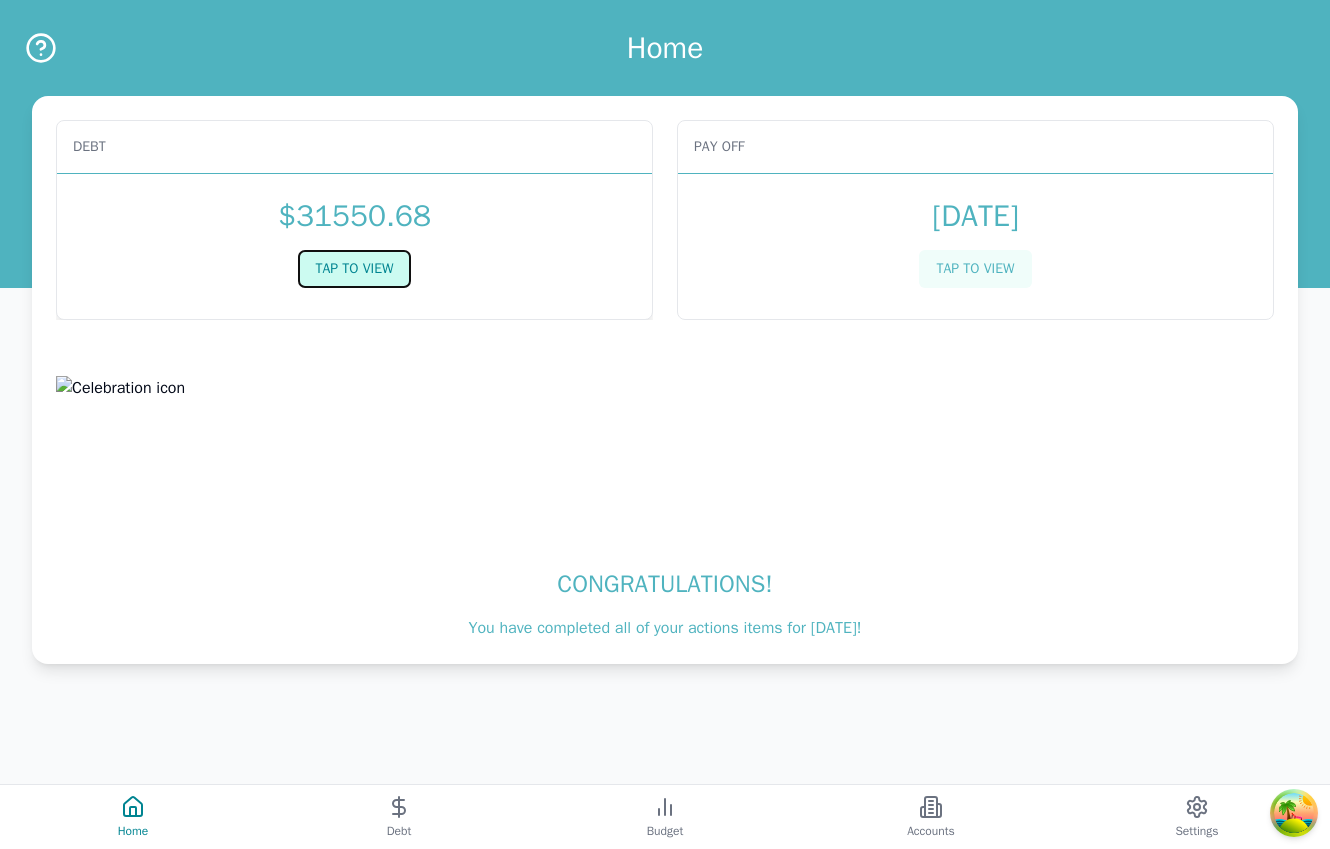 click on "TAP TO VIEW" at bounding box center [354, 269] 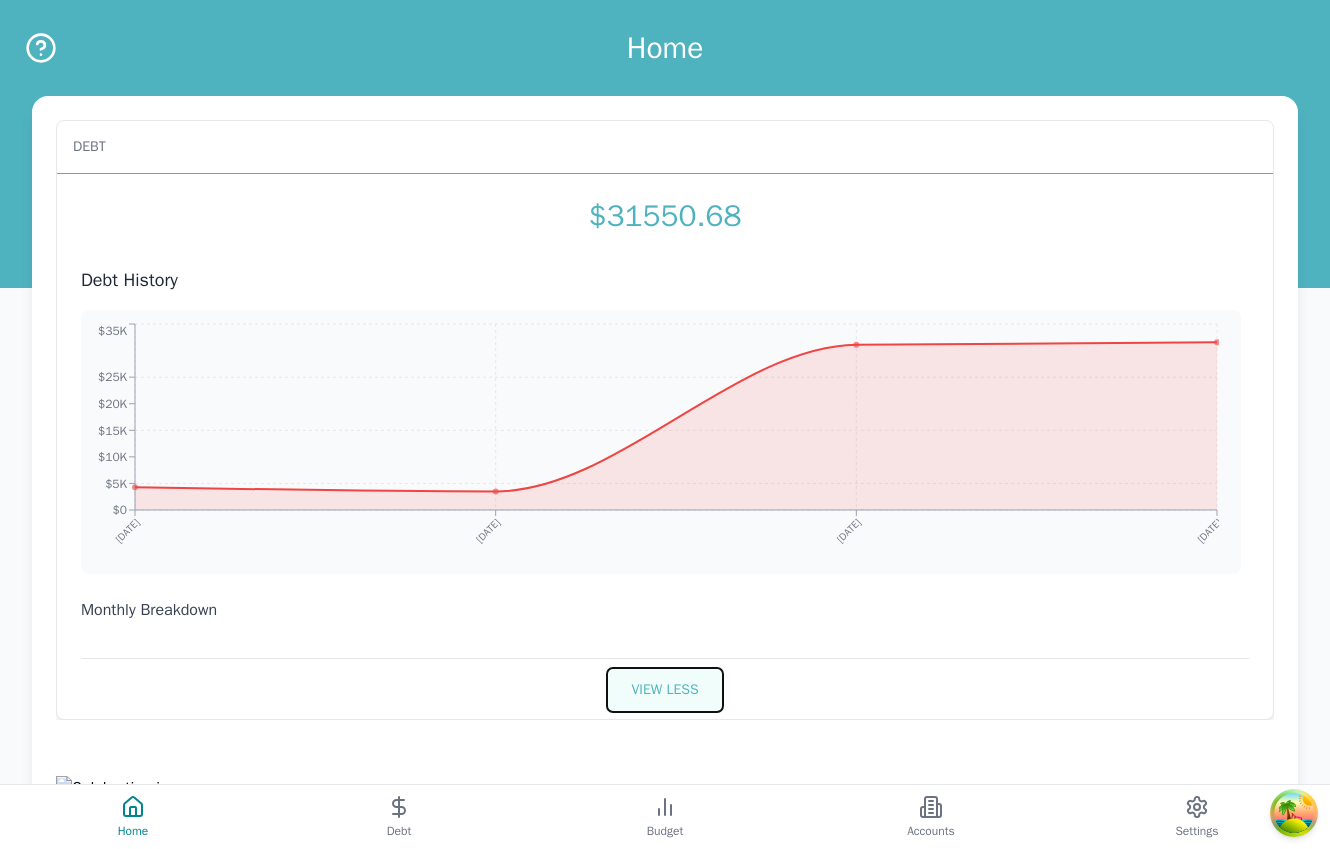 click on "VIEW LESS" at bounding box center (664, 690) 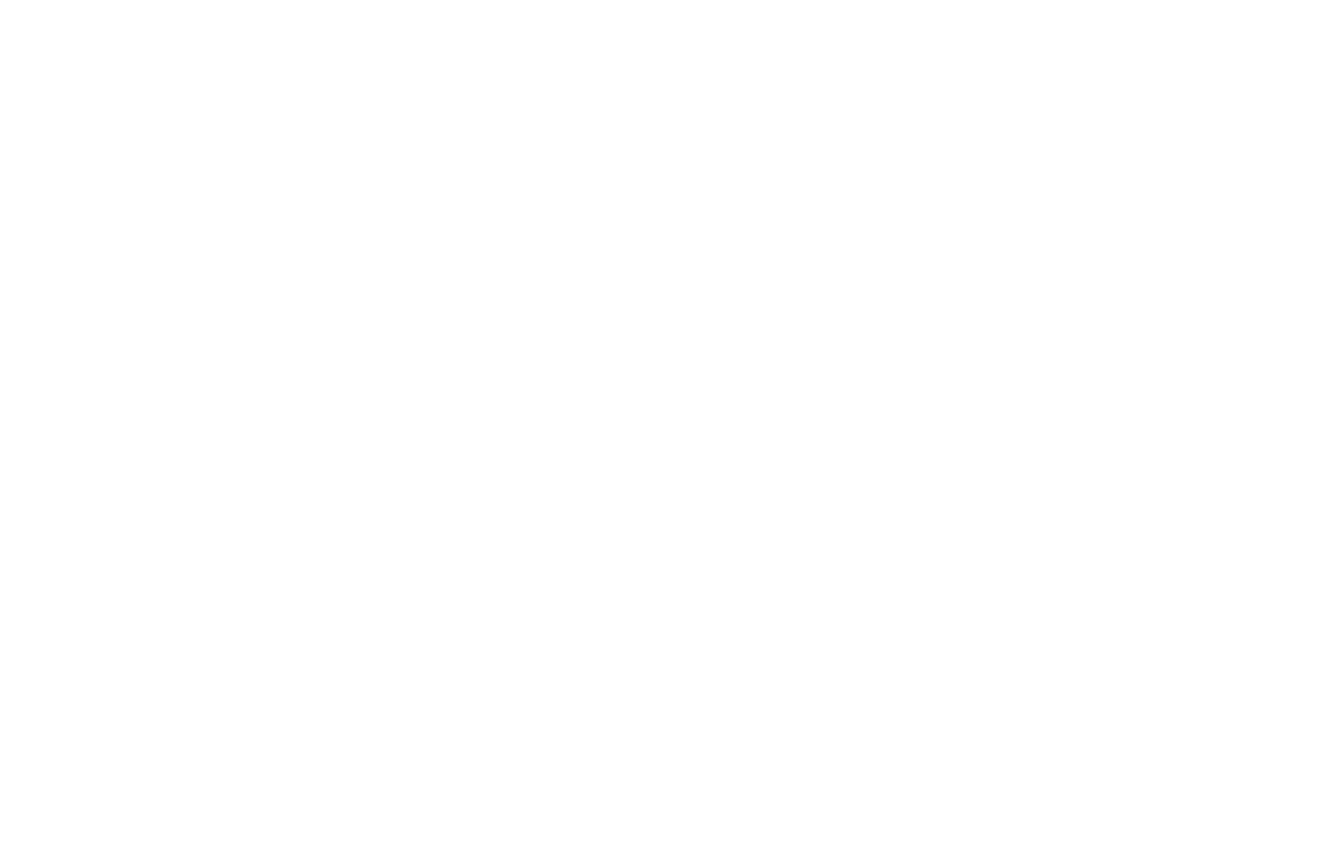scroll, scrollTop: 0, scrollLeft: 0, axis: both 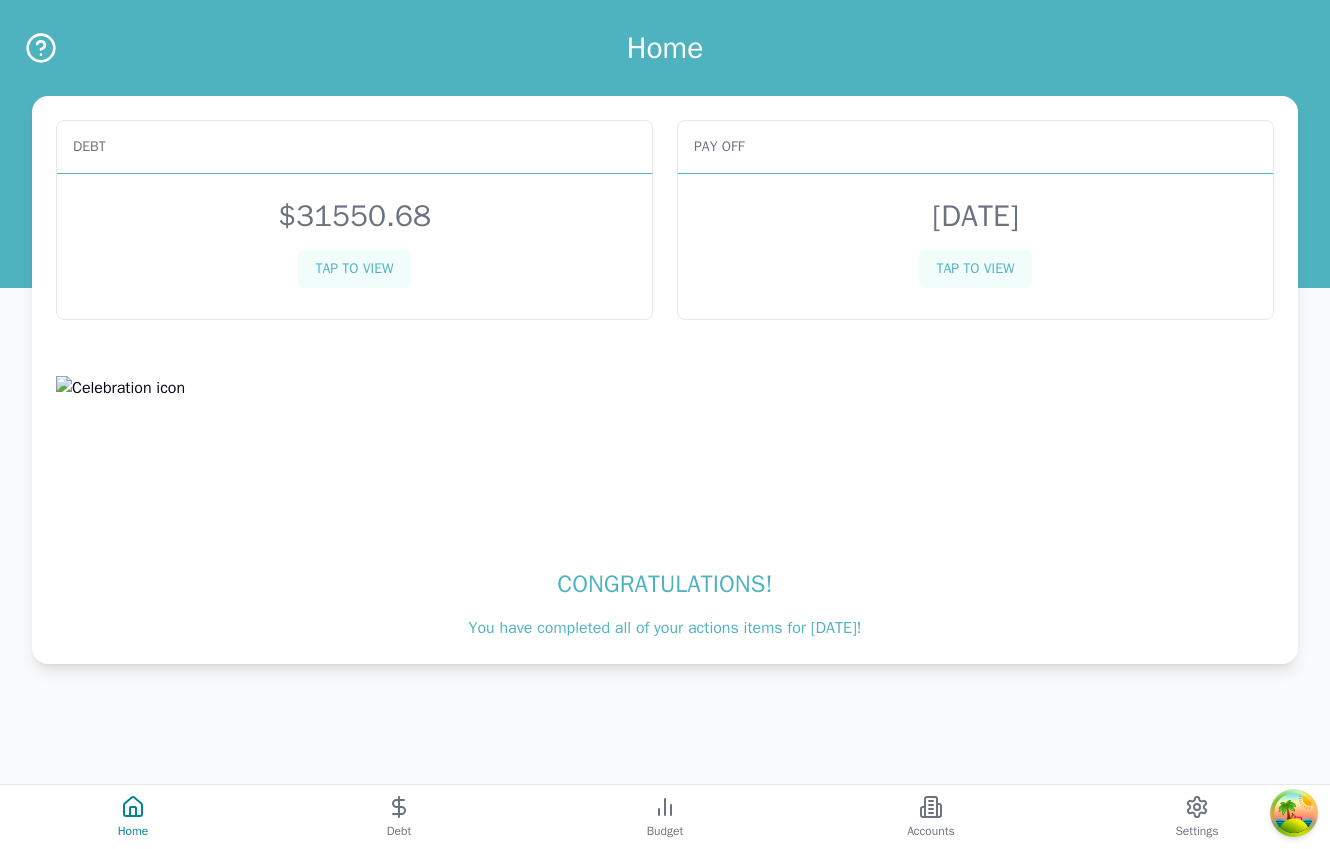 click on "You have completed all of your actions items for [DATE]!" at bounding box center (665, 628) 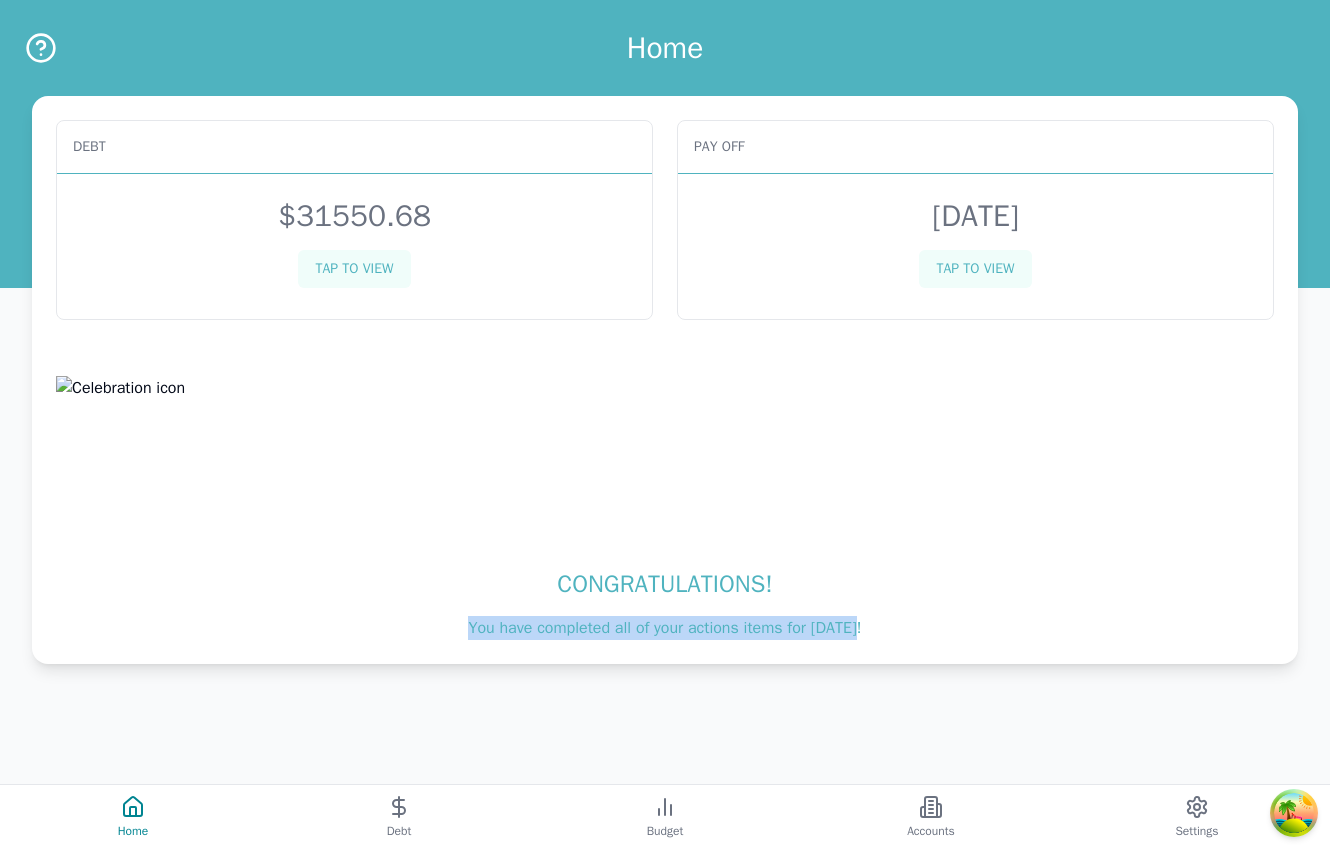 drag, startPoint x: 469, startPoint y: 627, endPoint x: 910, endPoint y: 629, distance: 441.00455 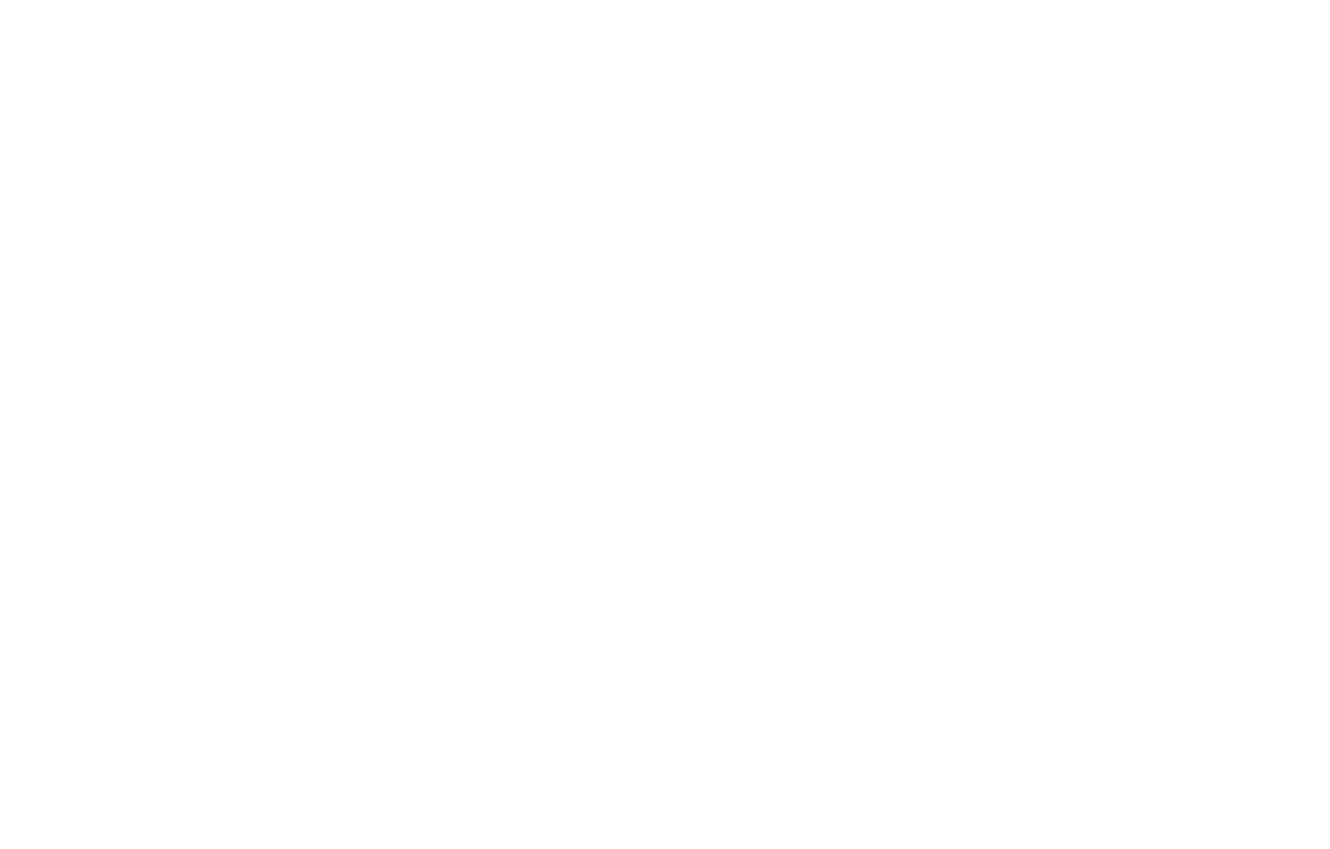 scroll, scrollTop: 0, scrollLeft: 0, axis: both 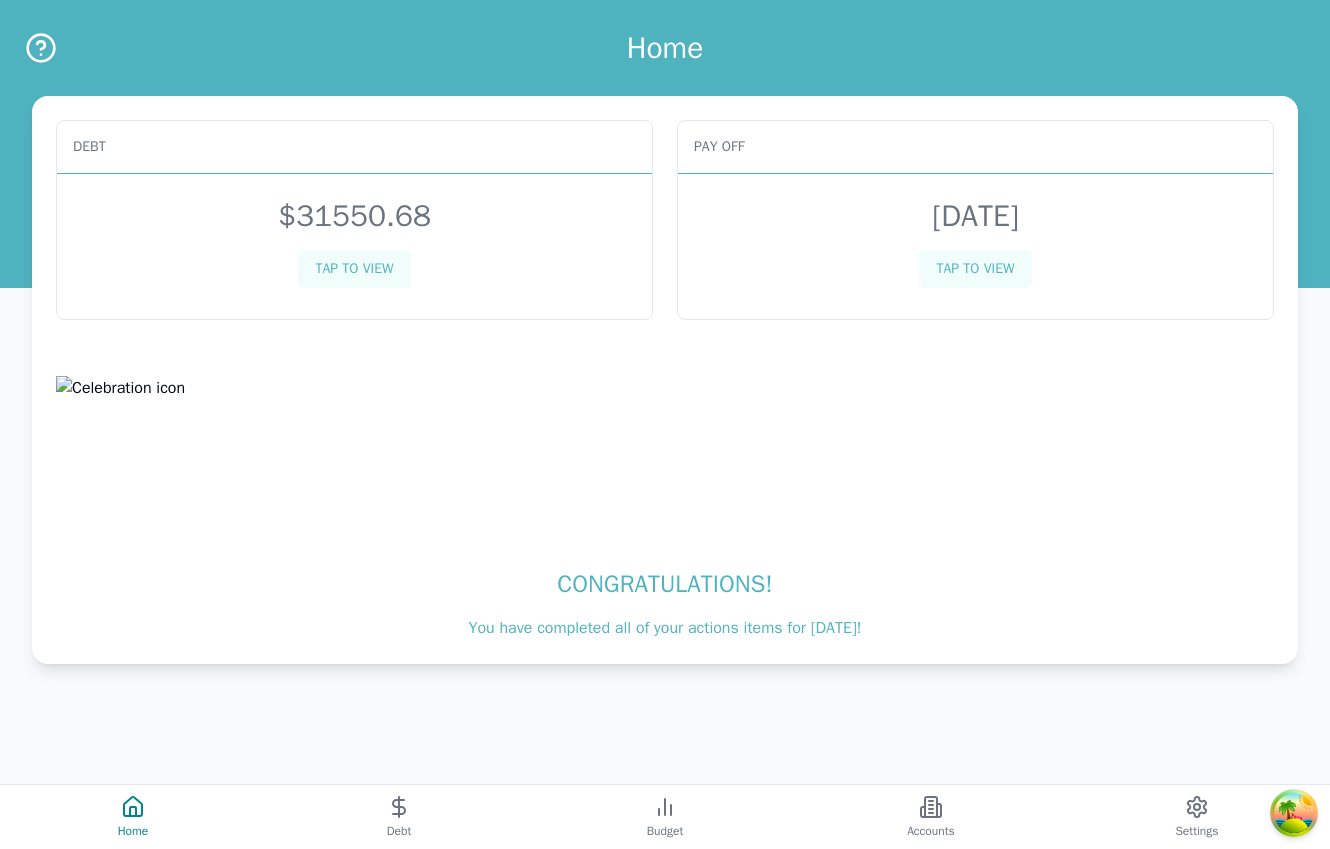 click on "Congratulations! You have completed all of your actions items for [DATE]!" at bounding box center [665, 496] 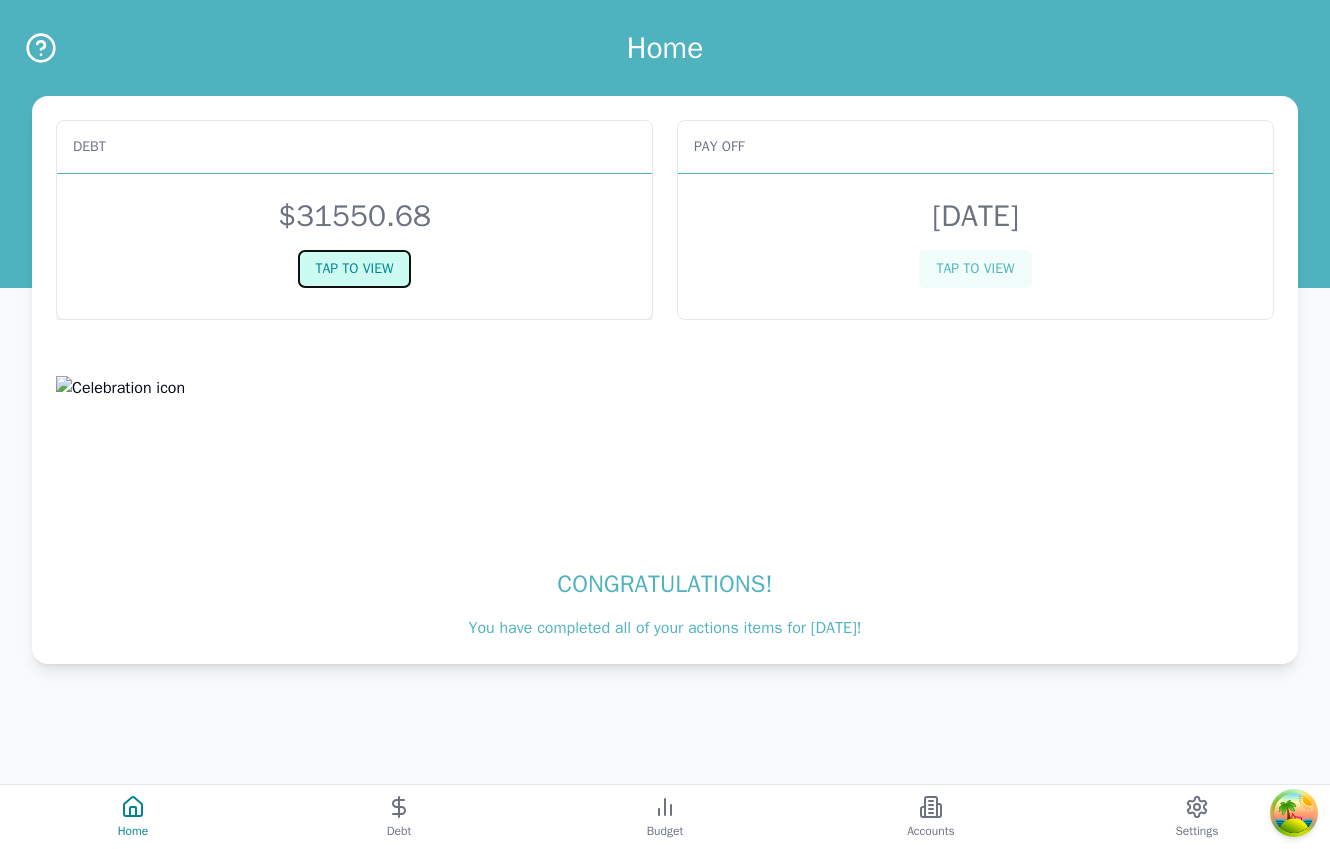click on "TAP TO VIEW" at bounding box center [354, 269] 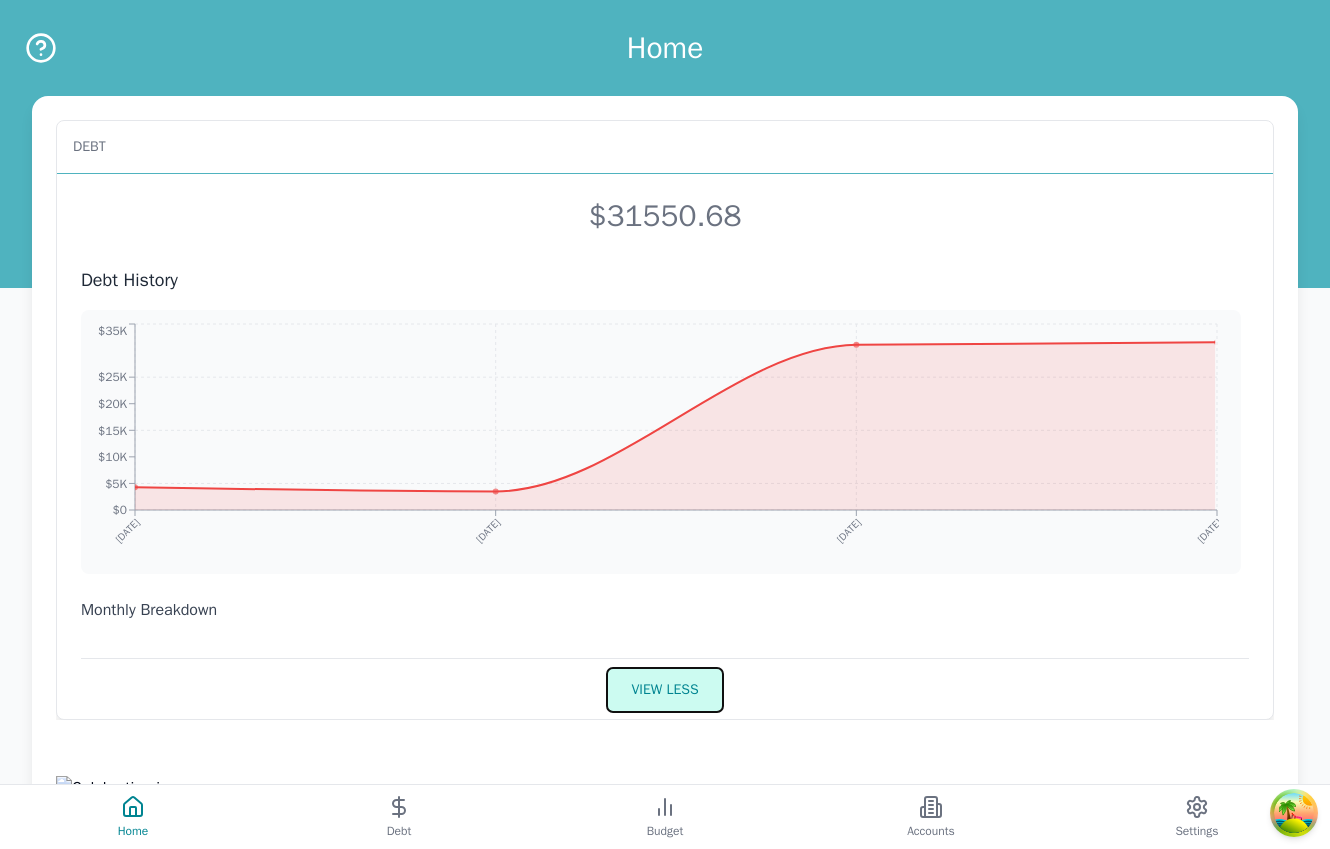 click on "VIEW LESS" at bounding box center (664, 690) 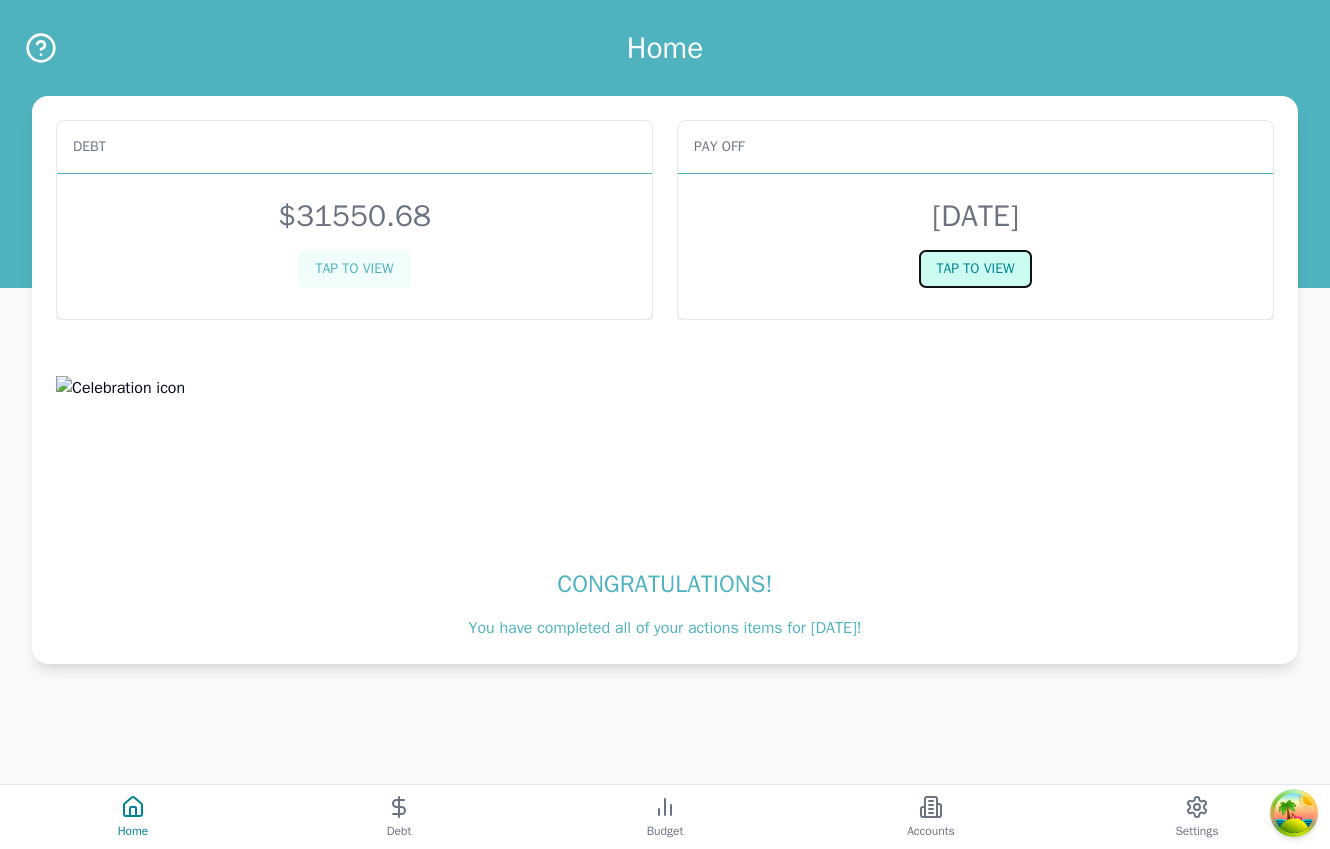 click on "TAP TO VIEW" at bounding box center (975, 269) 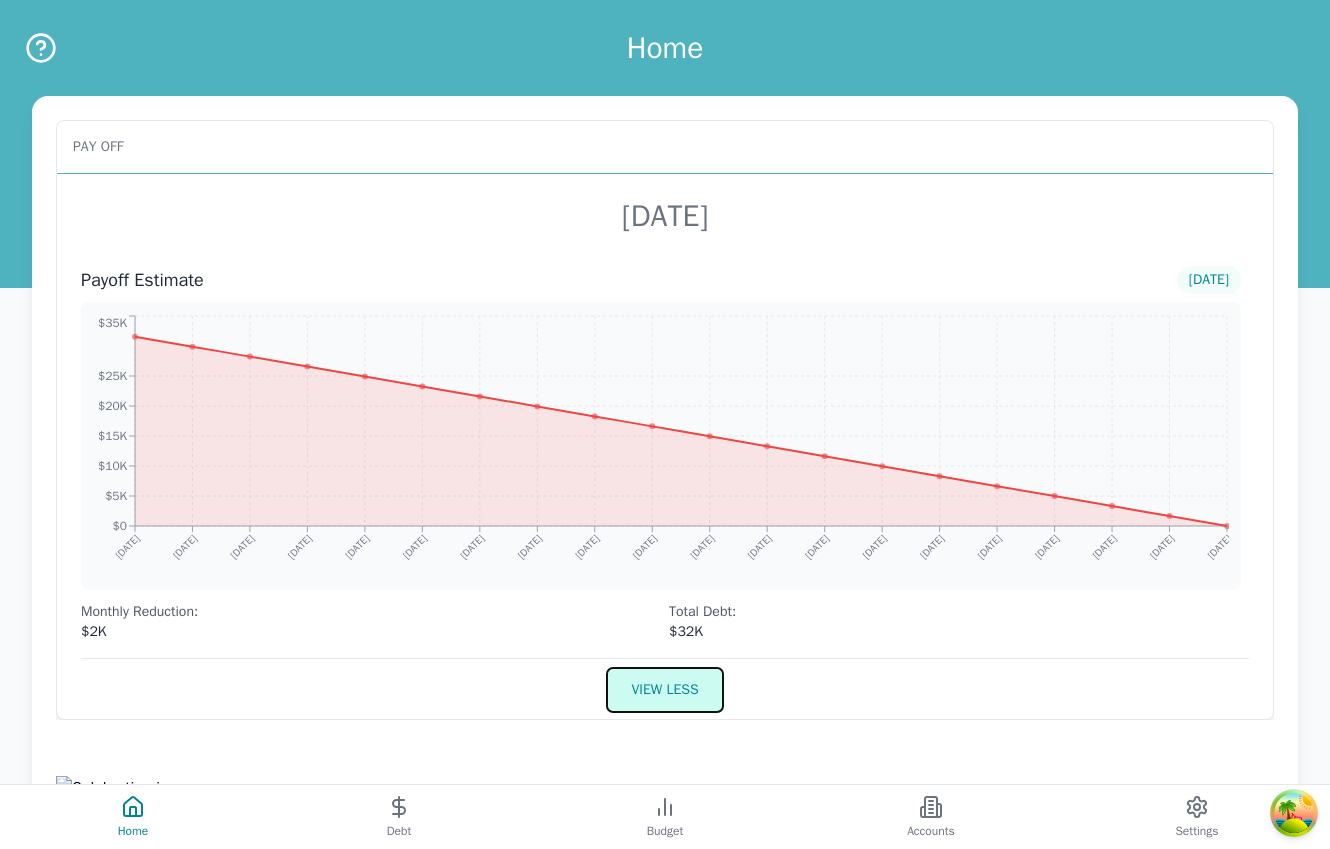 click on "VIEW LESS" at bounding box center (664, 690) 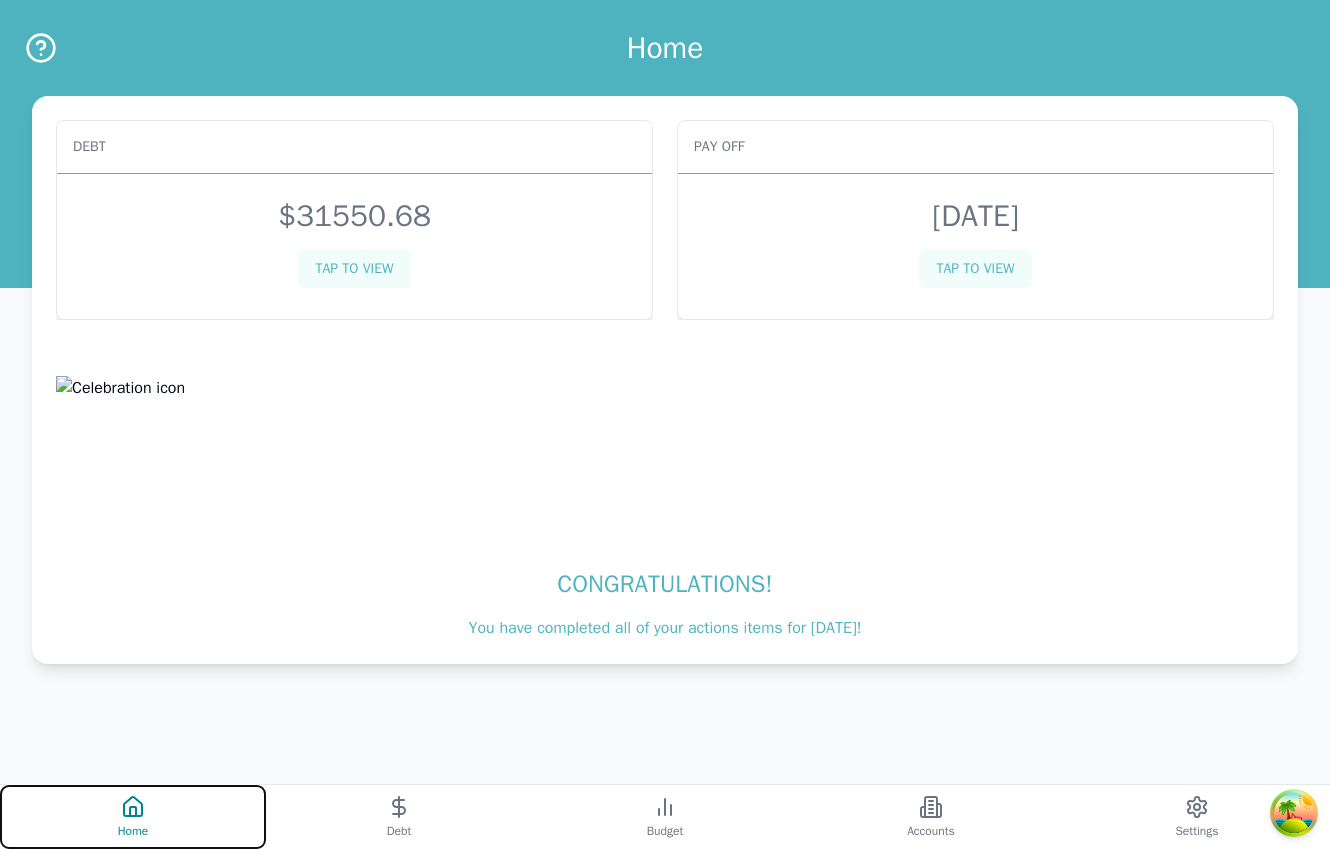 click 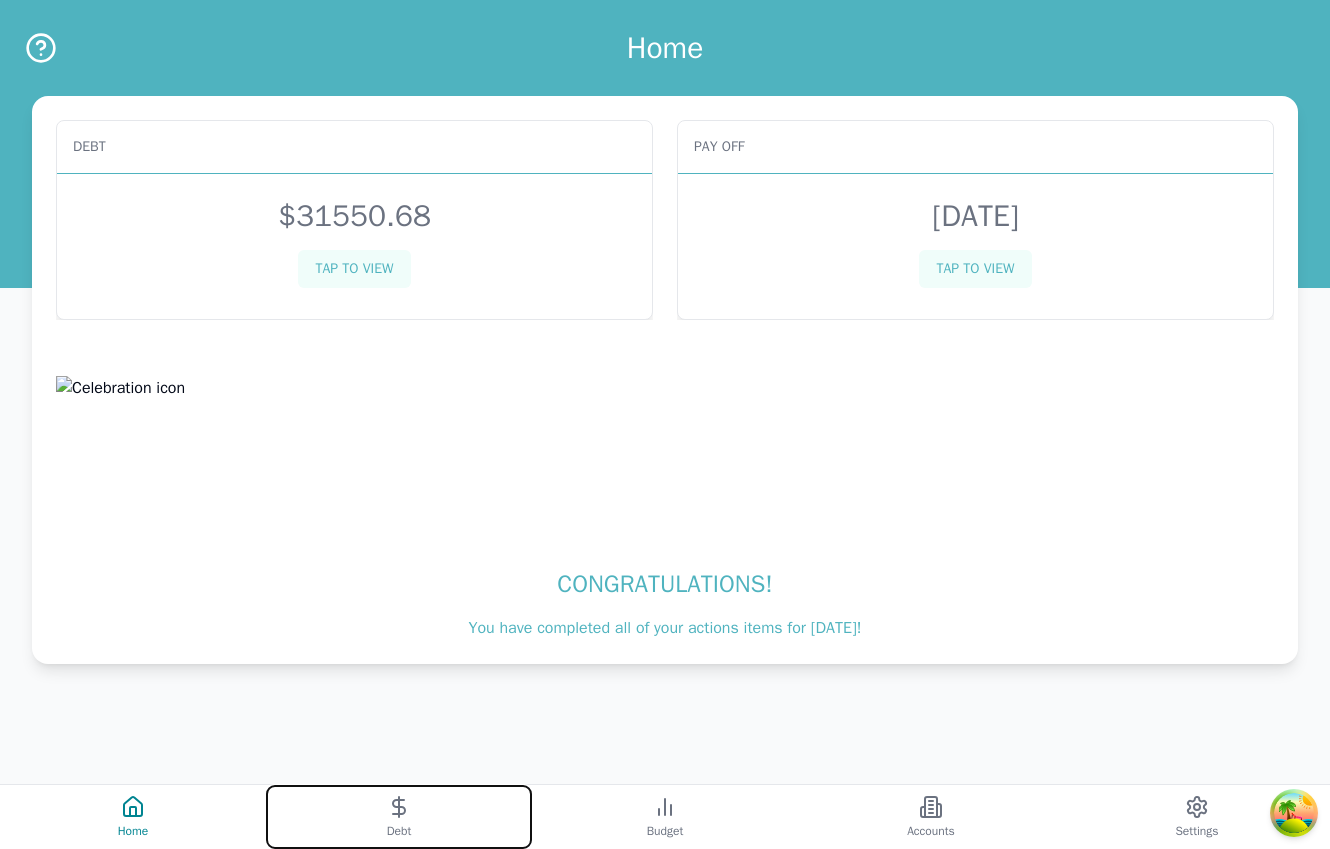 click on "Debt" at bounding box center [399, 817] 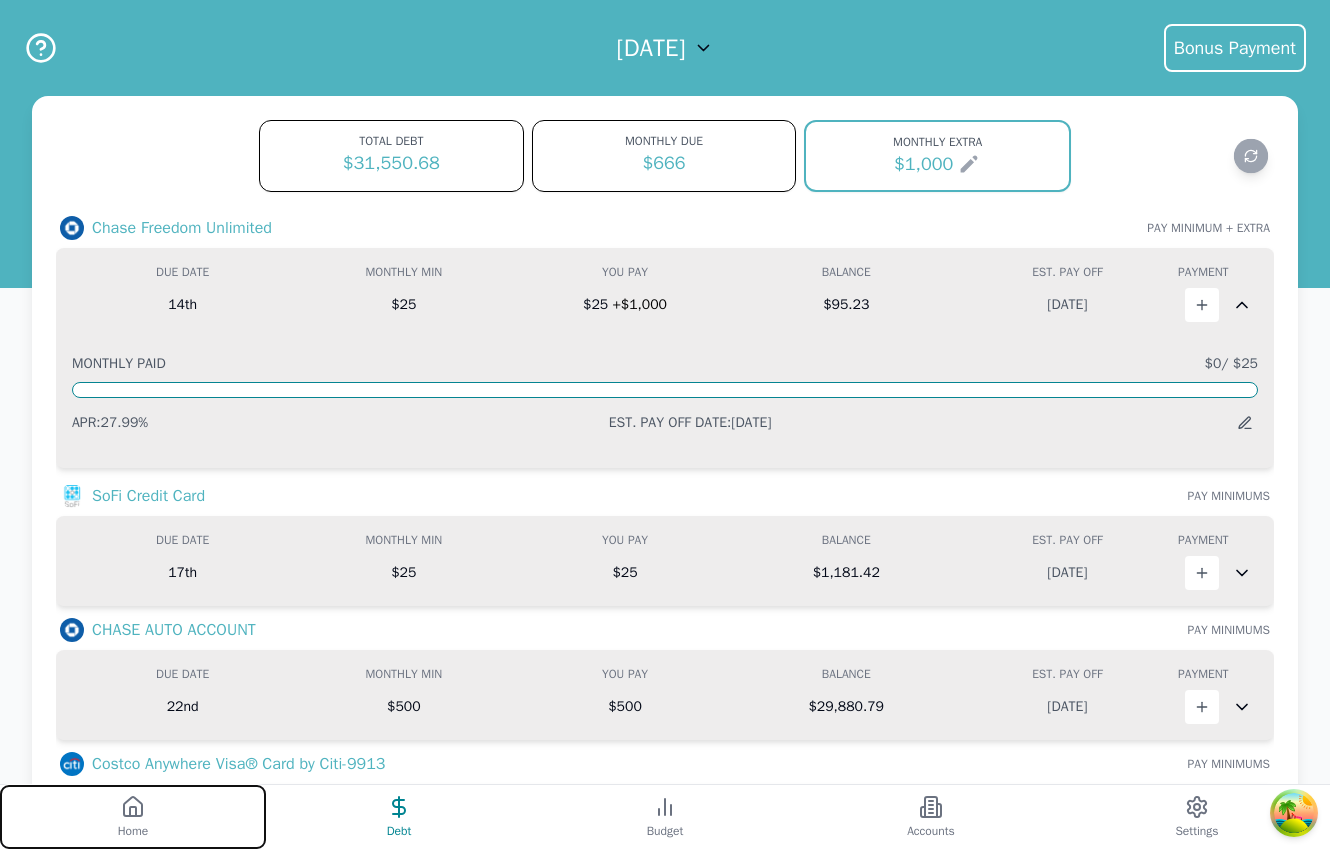 drag, startPoint x: 147, startPoint y: 816, endPoint x: 168, endPoint y: 813, distance: 21.213203 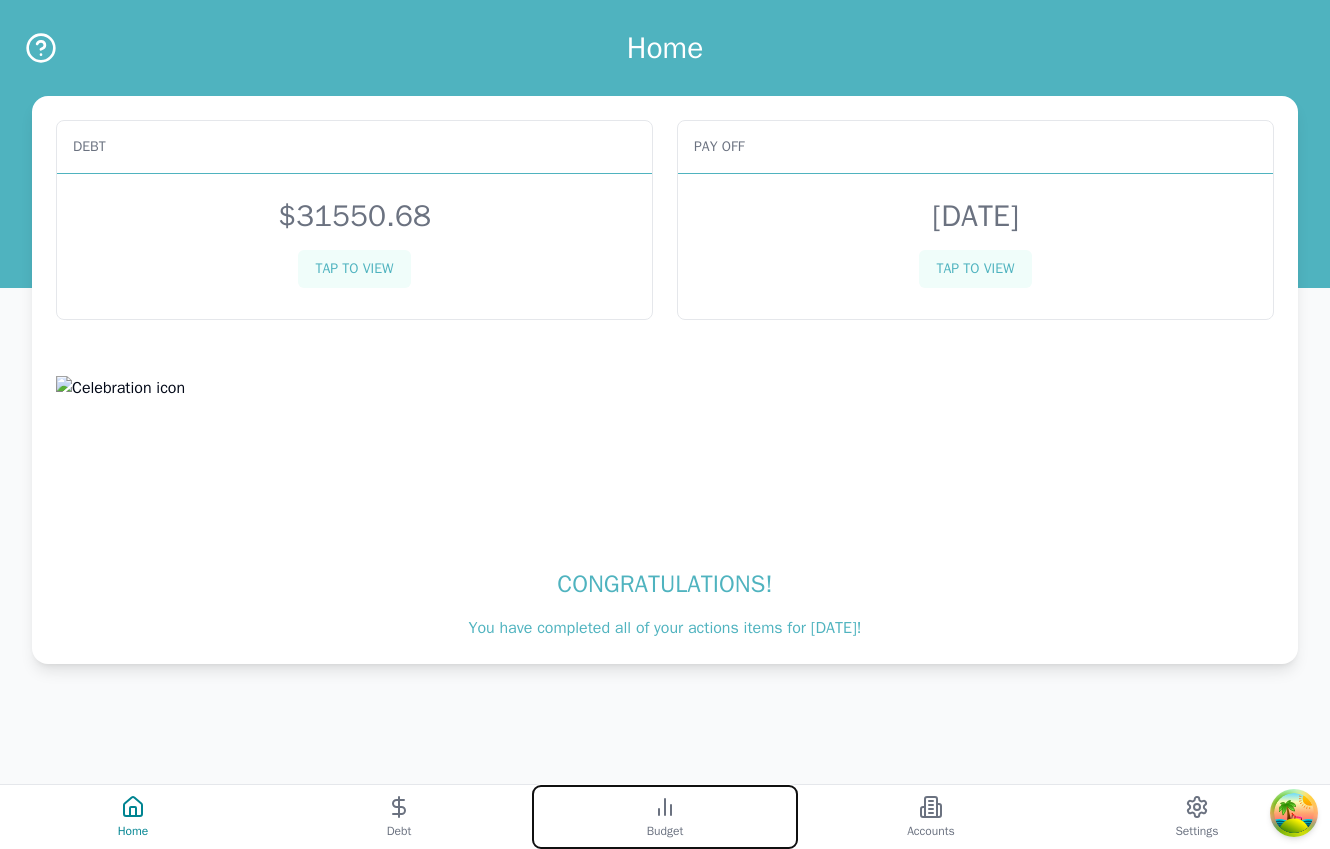 click on "Budget" at bounding box center [665, 817] 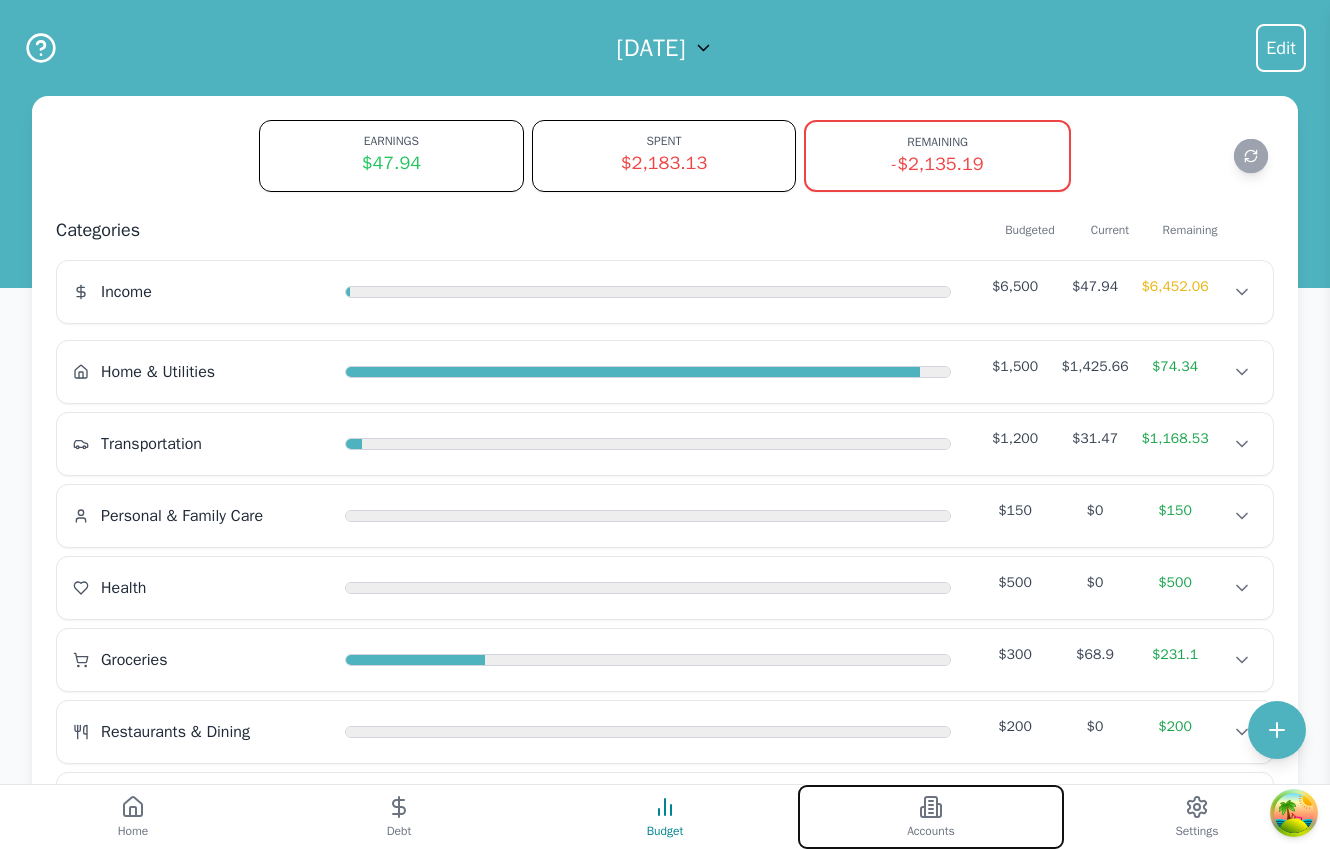click 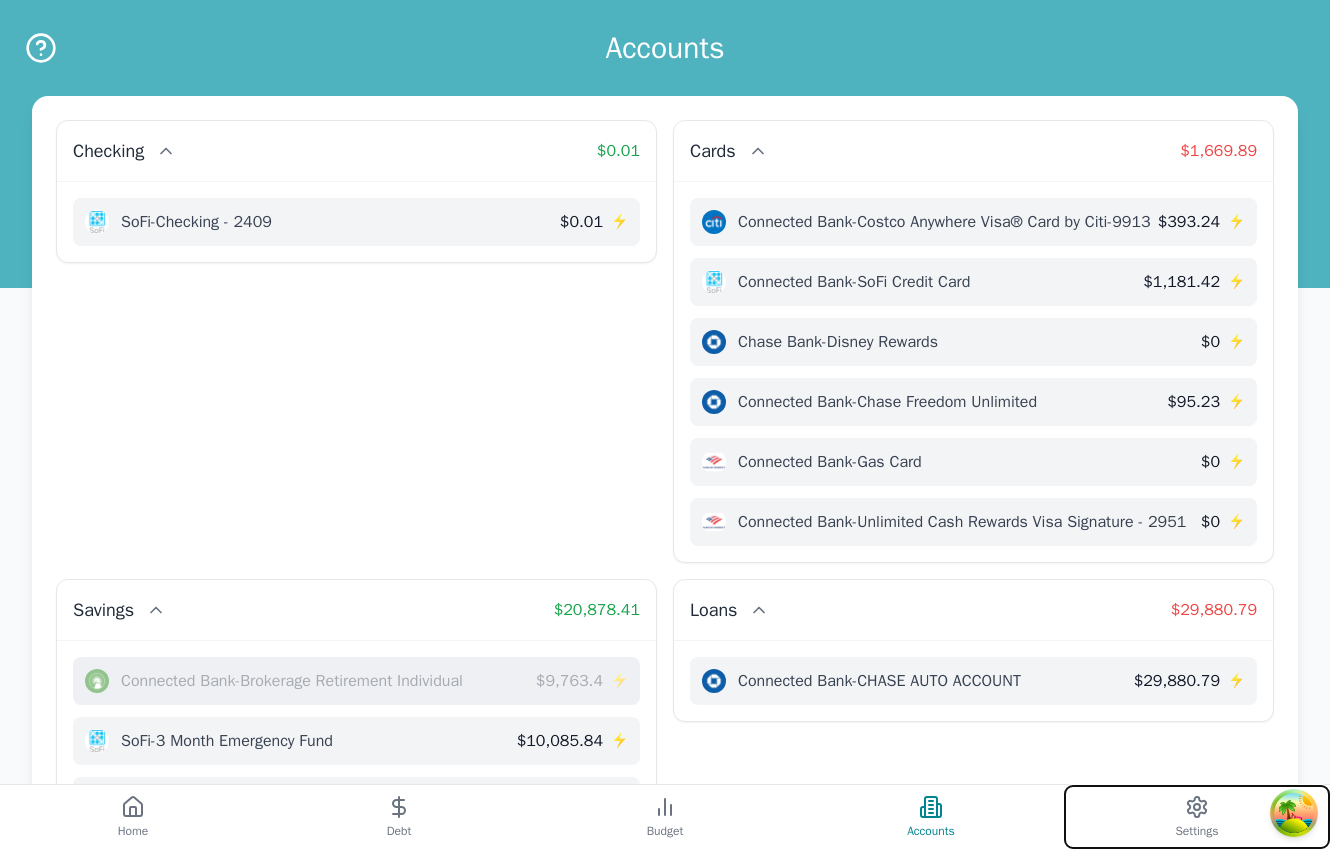 click on "Settings" at bounding box center (1197, 817) 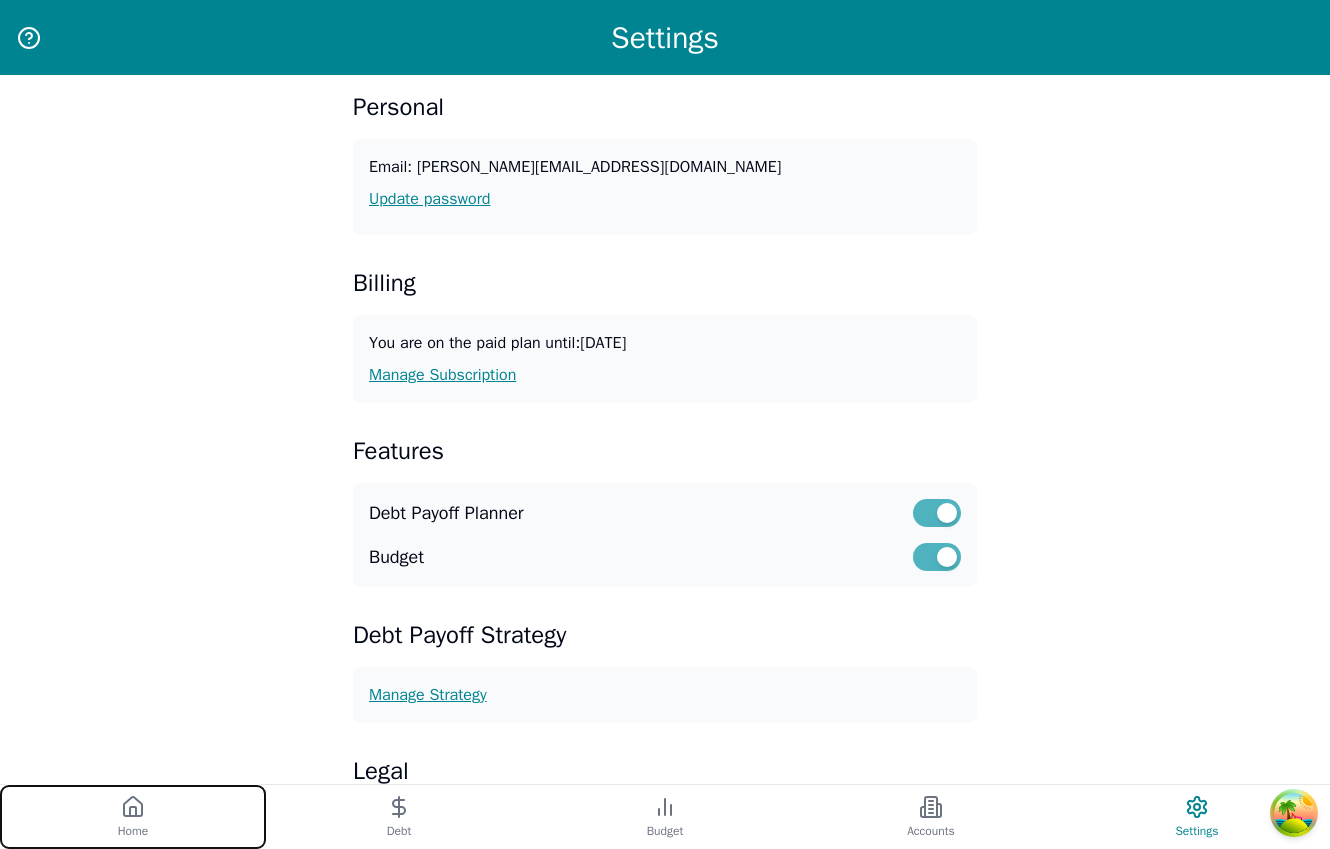 click on "Home" at bounding box center [133, 817] 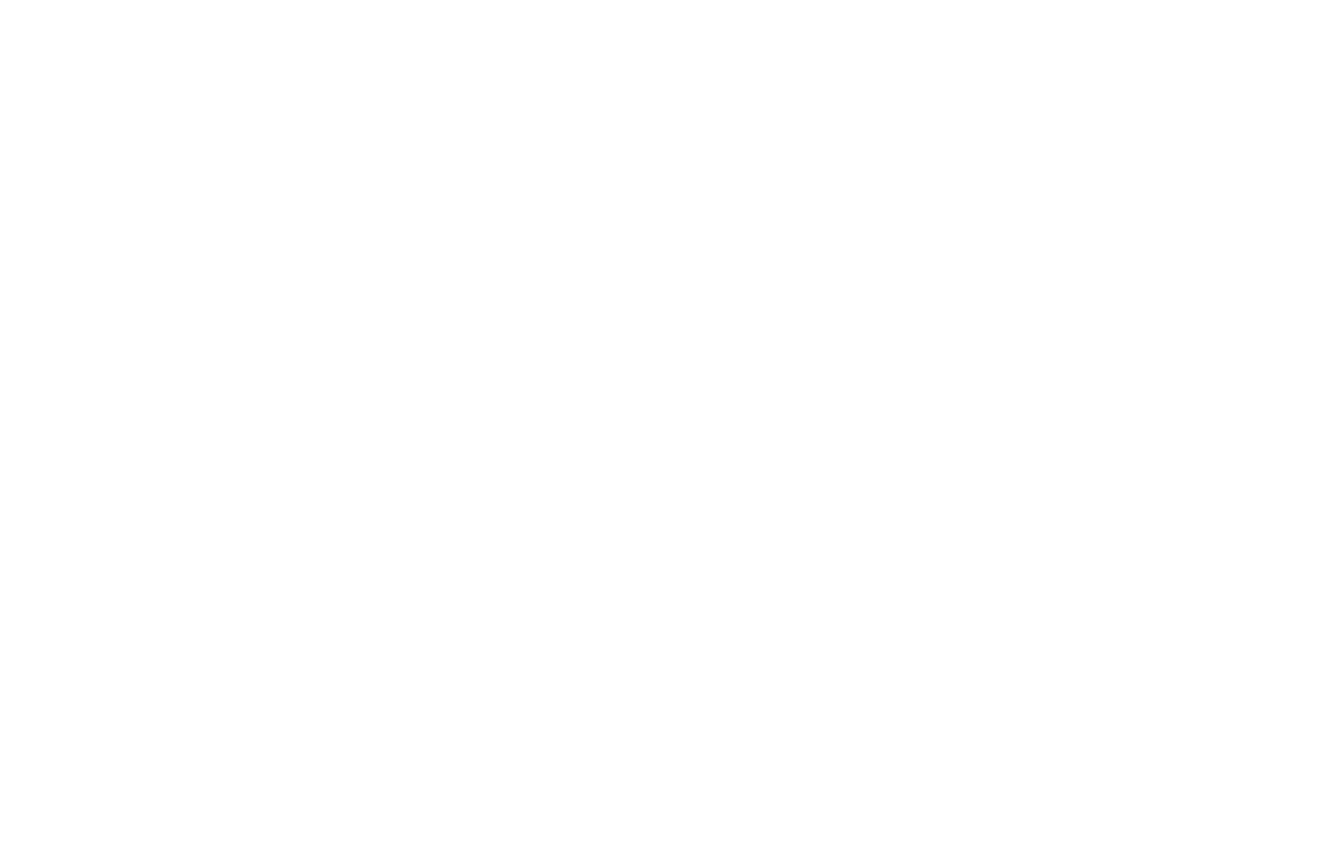 scroll, scrollTop: 0, scrollLeft: 0, axis: both 